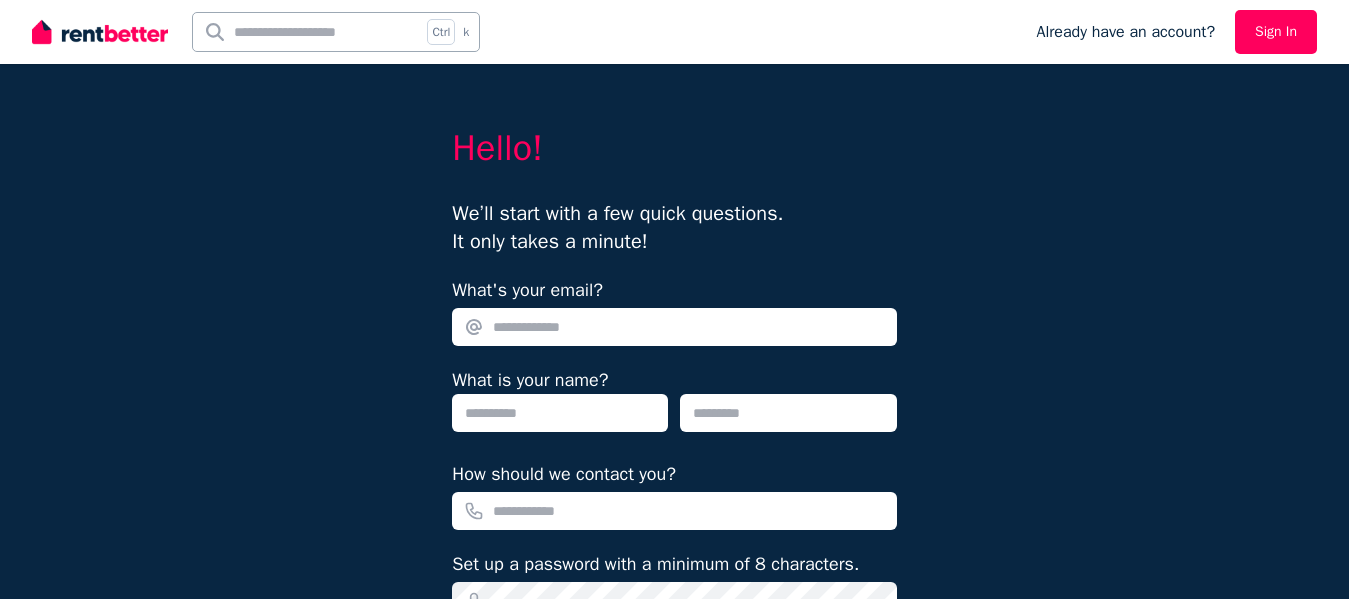 scroll, scrollTop: 0, scrollLeft: 0, axis: both 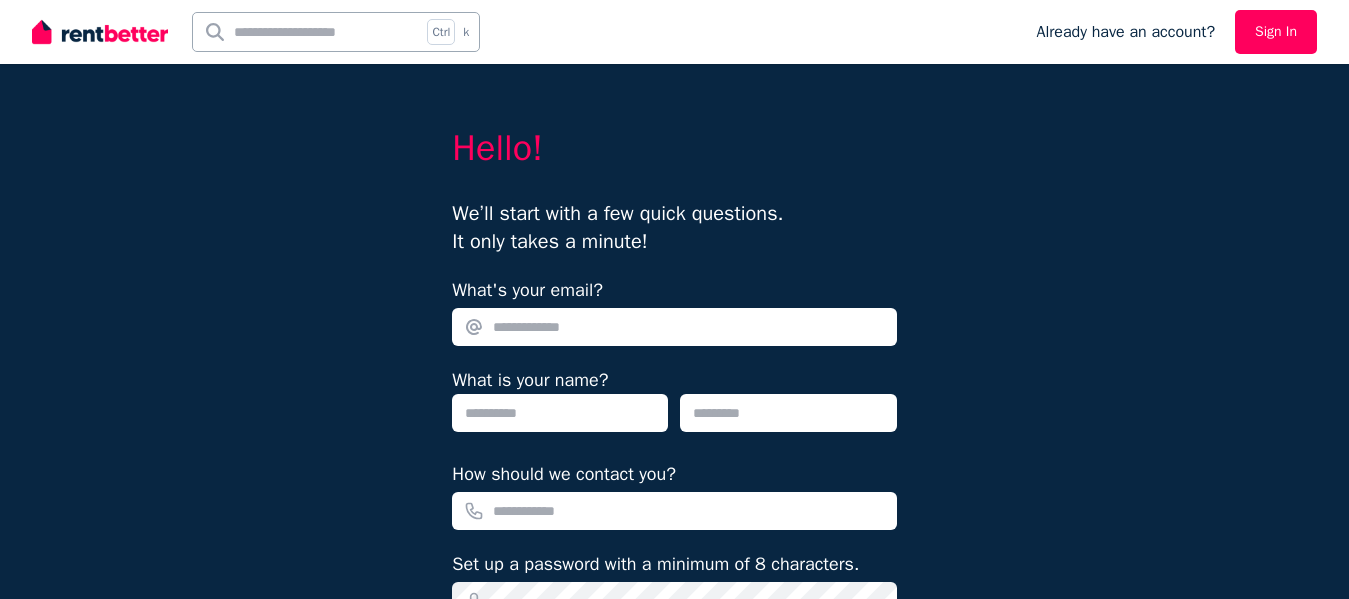 click on "What's your email?" at bounding box center [674, 327] 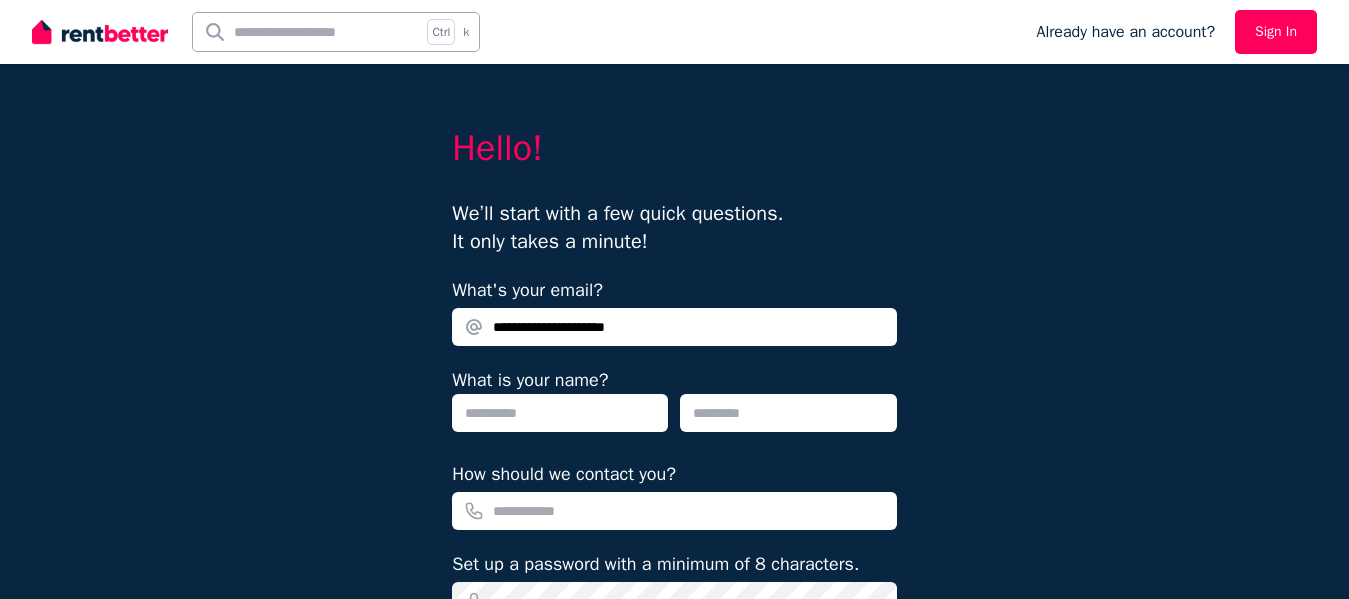 type on "**********" 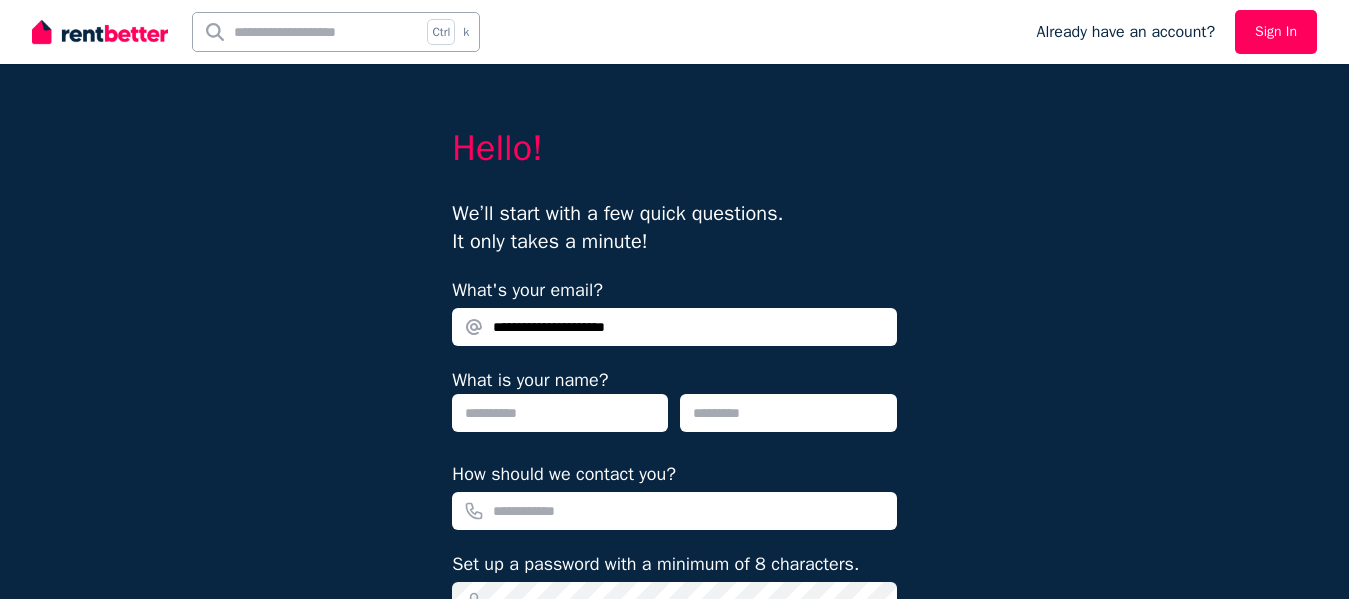 type on "*******" 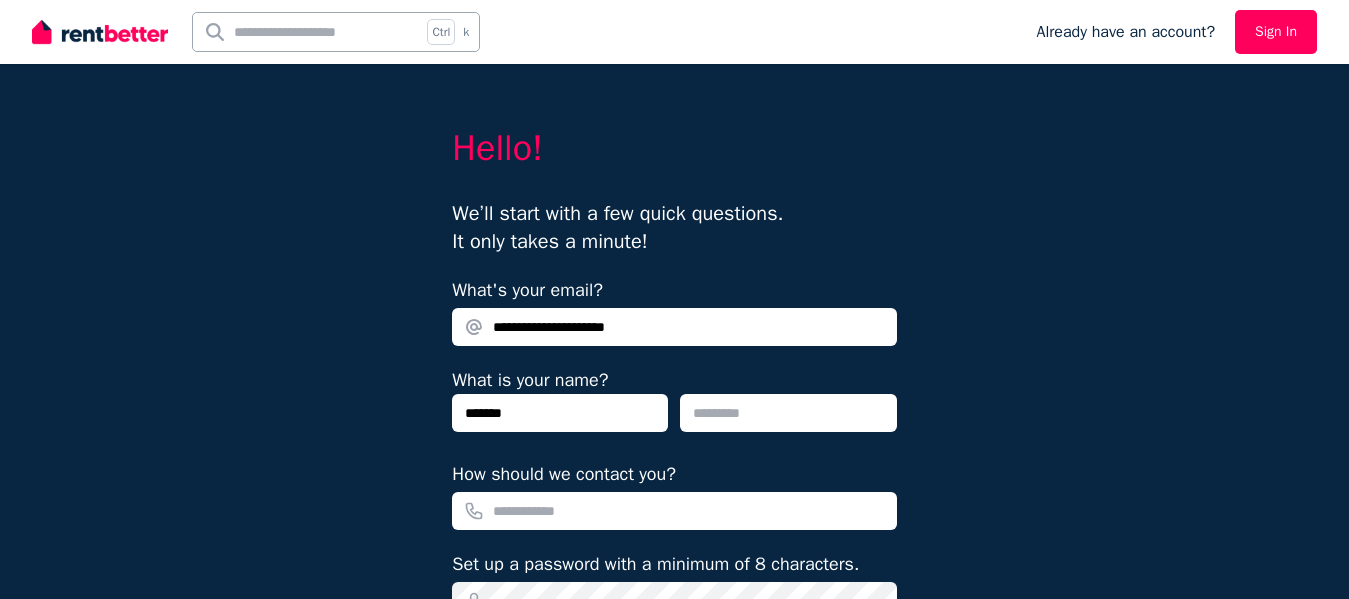 type on "******" 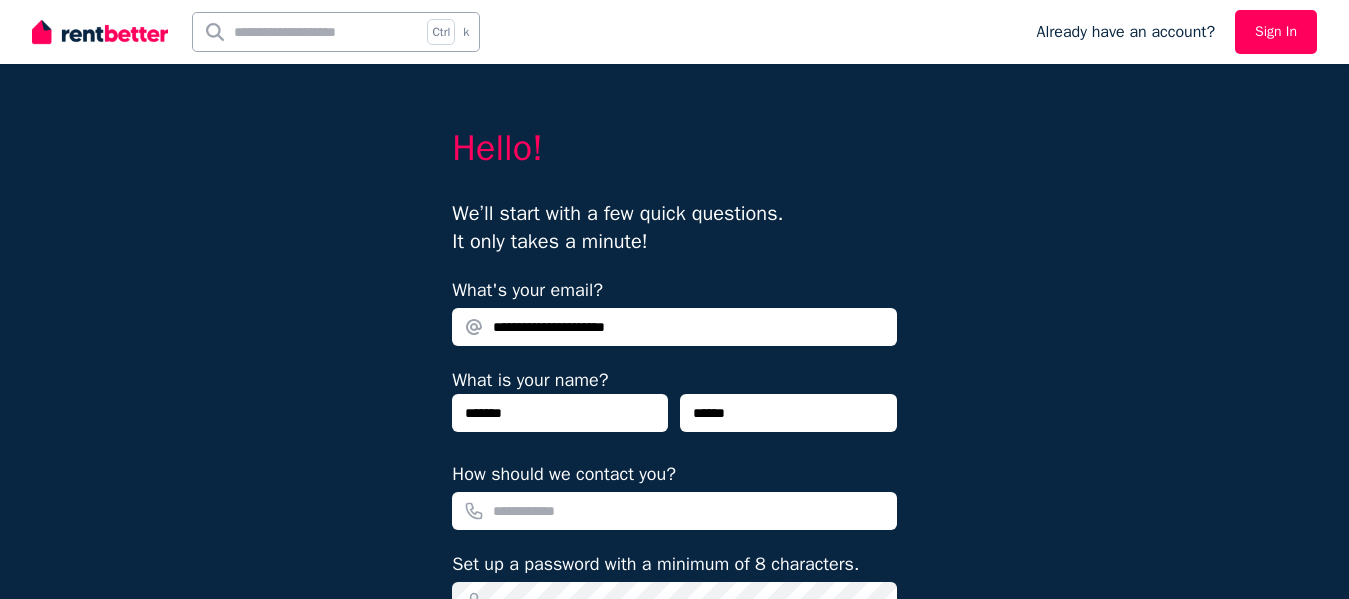 type on "**********" 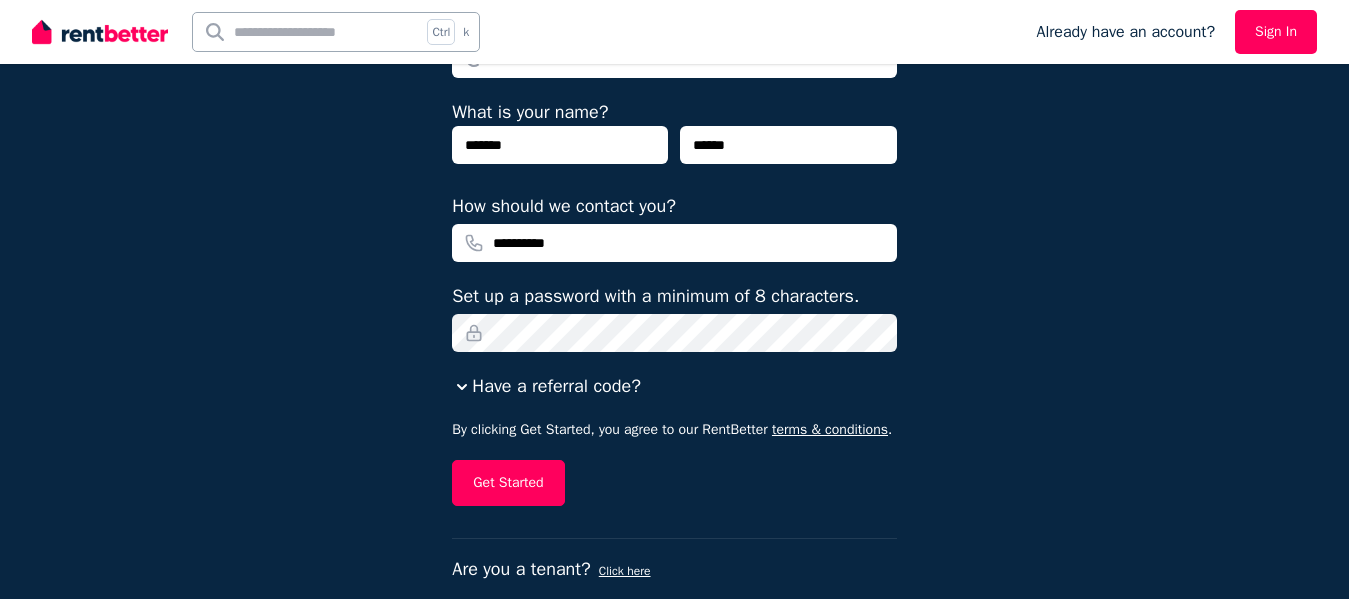 scroll, scrollTop: 280, scrollLeft: 0, axis: vertical 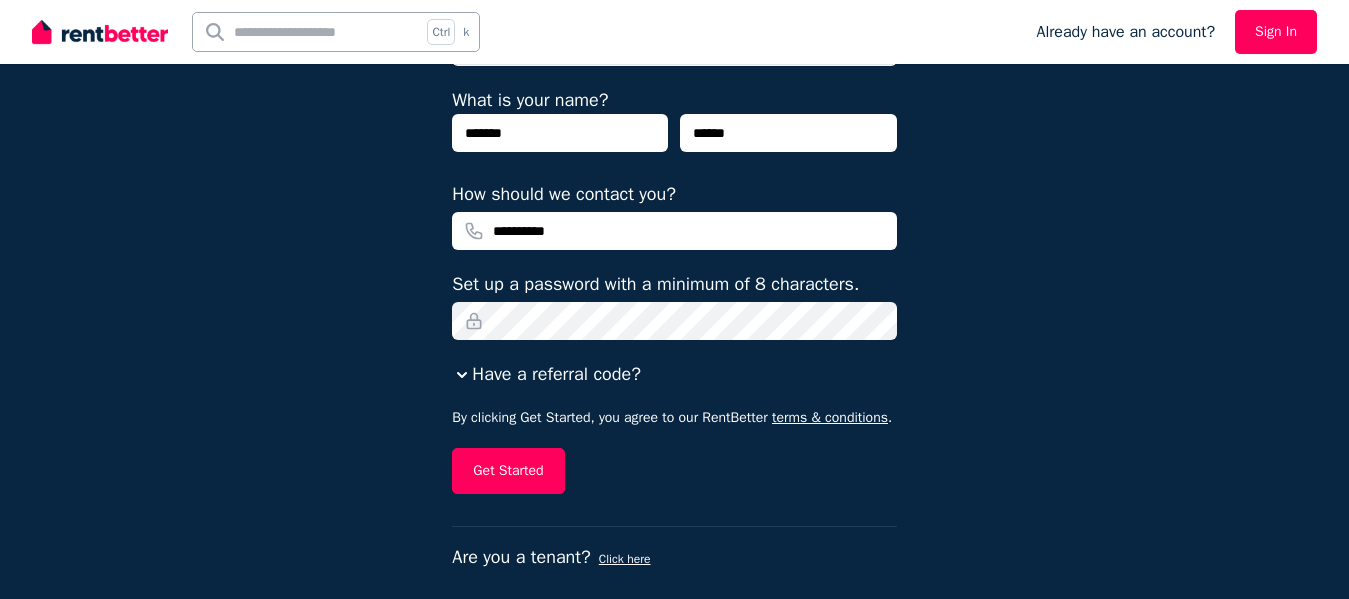 click on "Get Started" at bounding box center (674, 471) 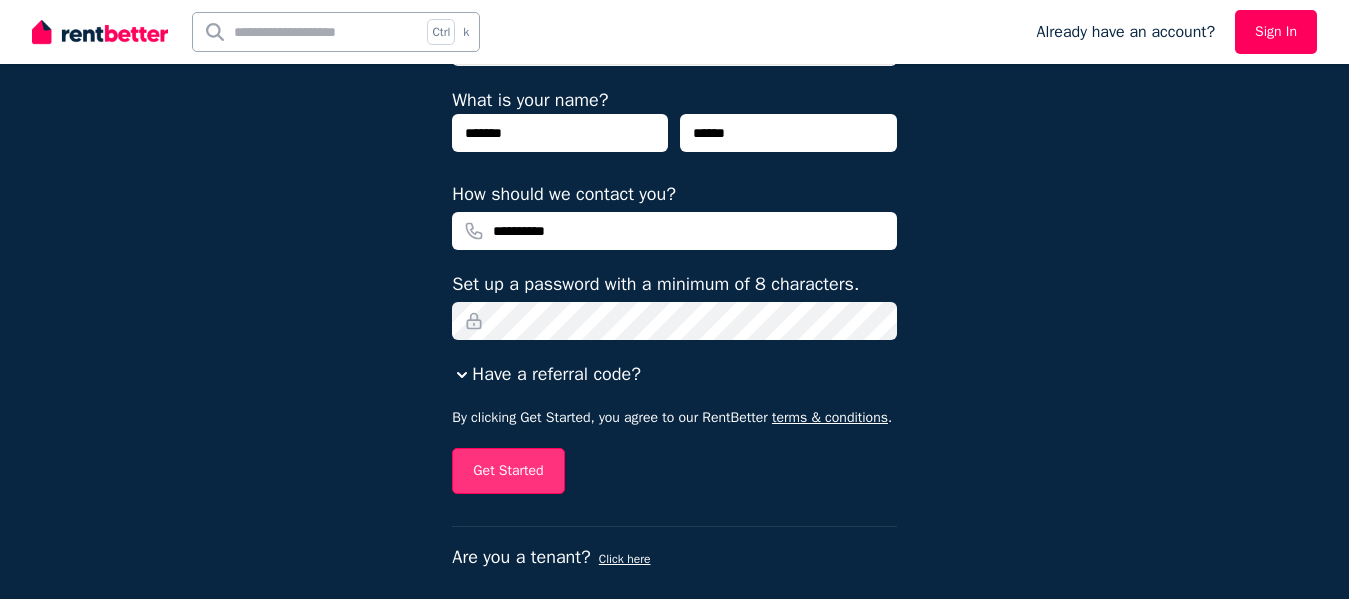 click on "Get Started" at bounding box center [508, 471] 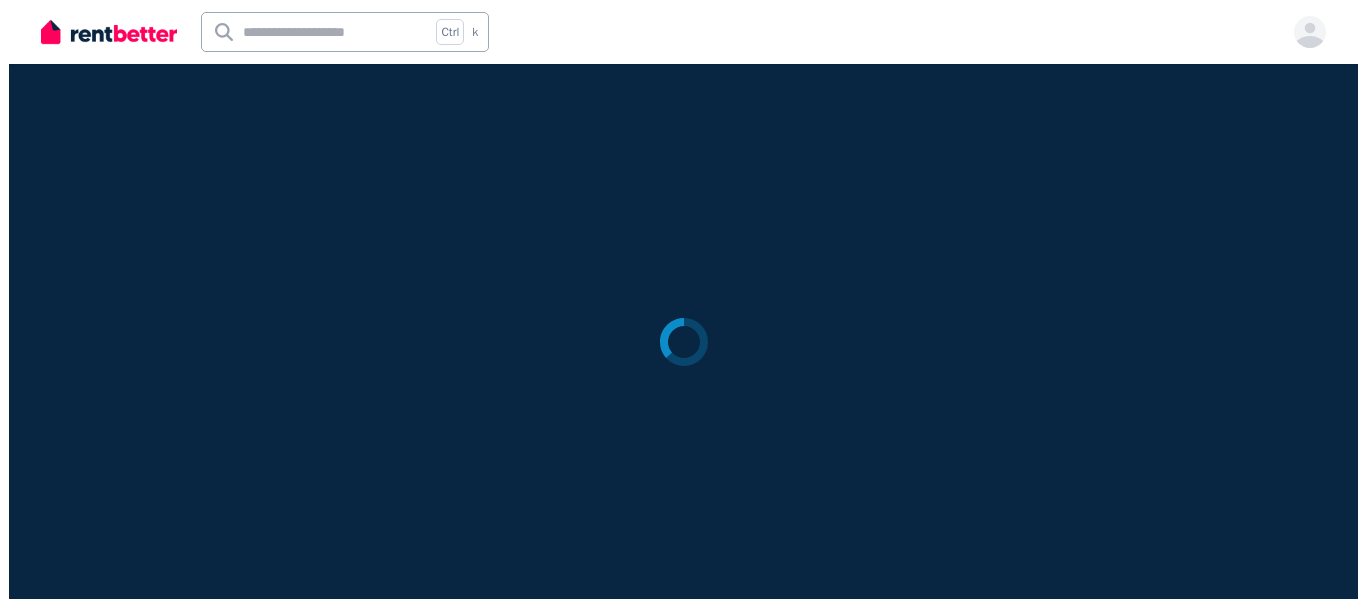 scroll, scrollTop: 0, scrollLeft: 0, axis: both 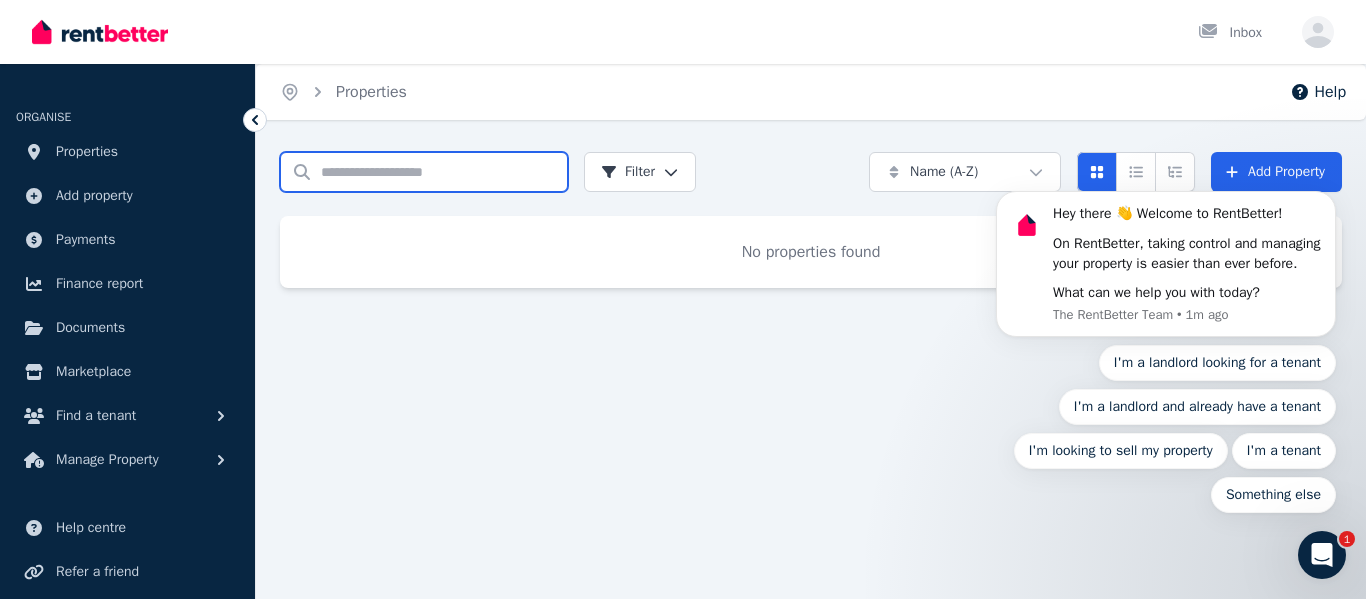 click on "Search properties" at bounding box center (424, 172) 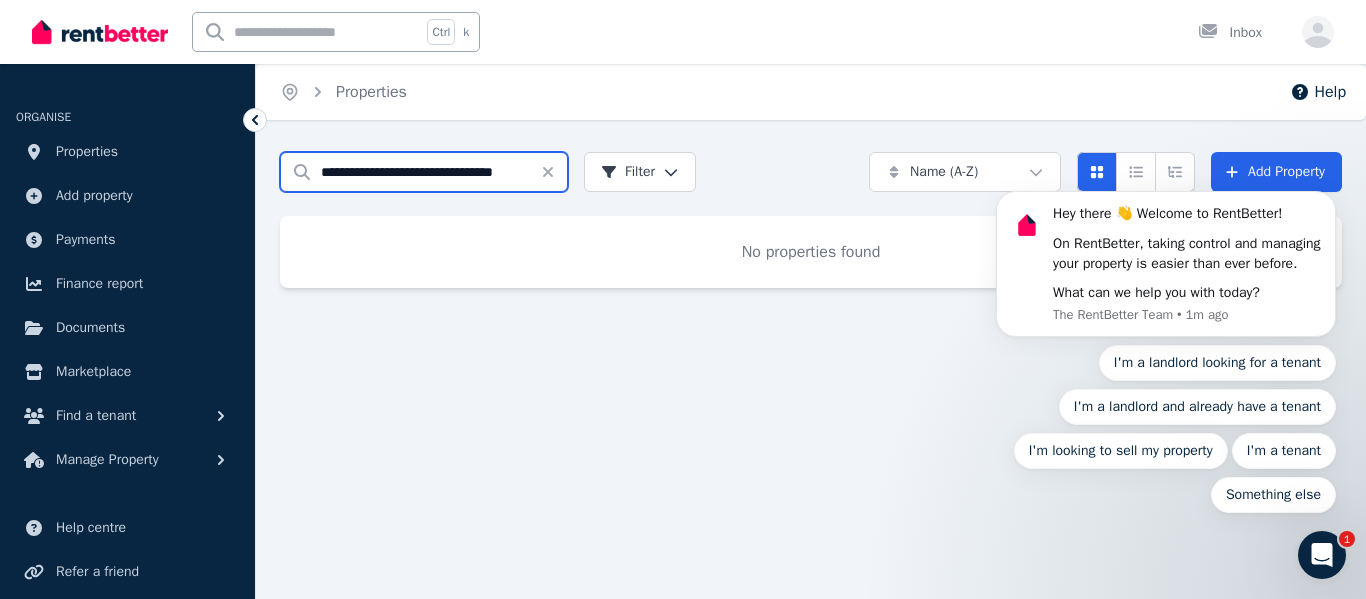 scroll, scrollTop: 0, scrollLeft: 12, axis: horizontal 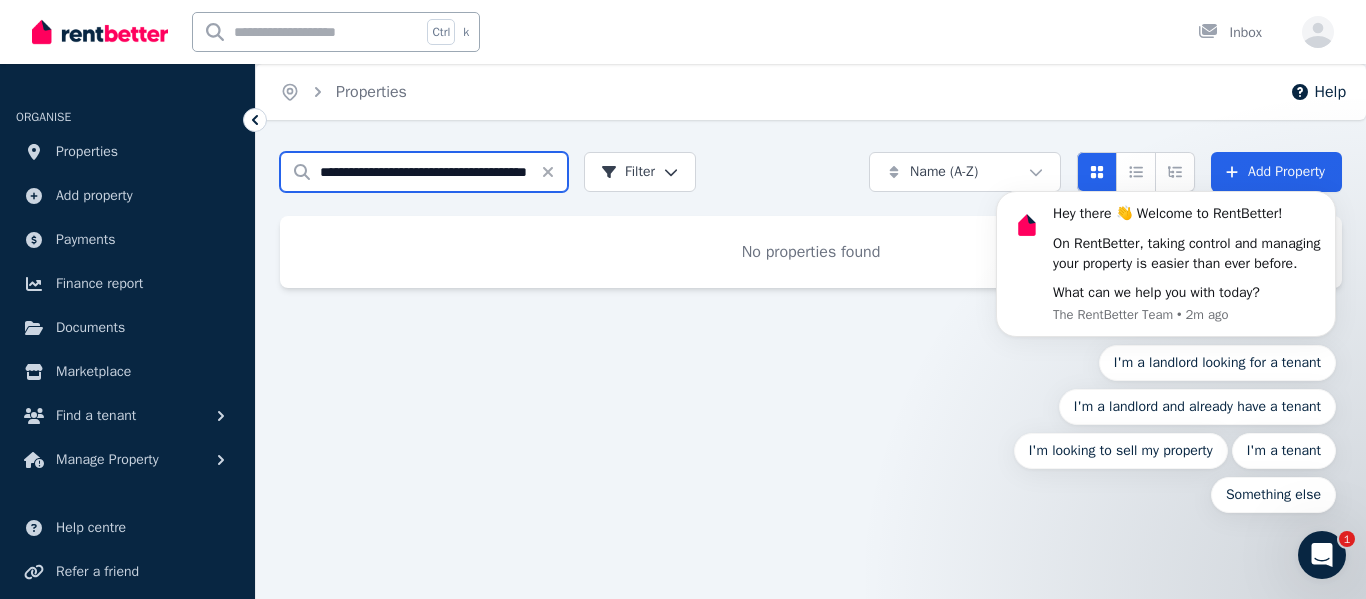 type on "**********" 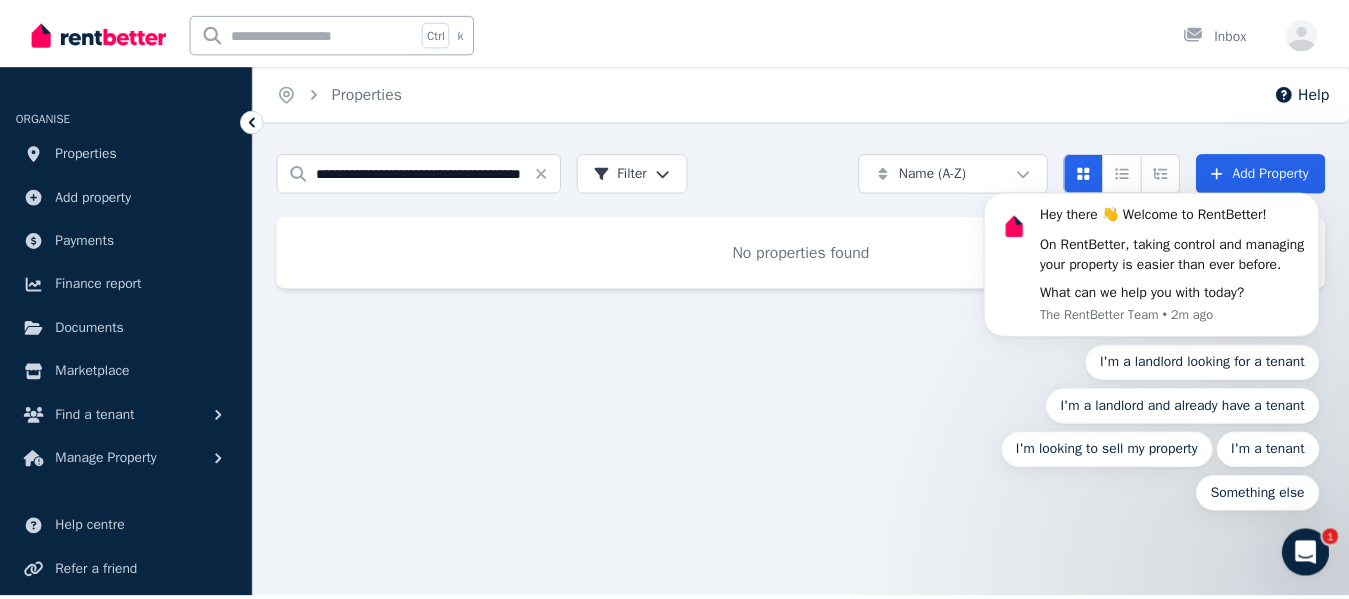 scroll, scrollTop: 0, scrollLeft: 0, axis: both 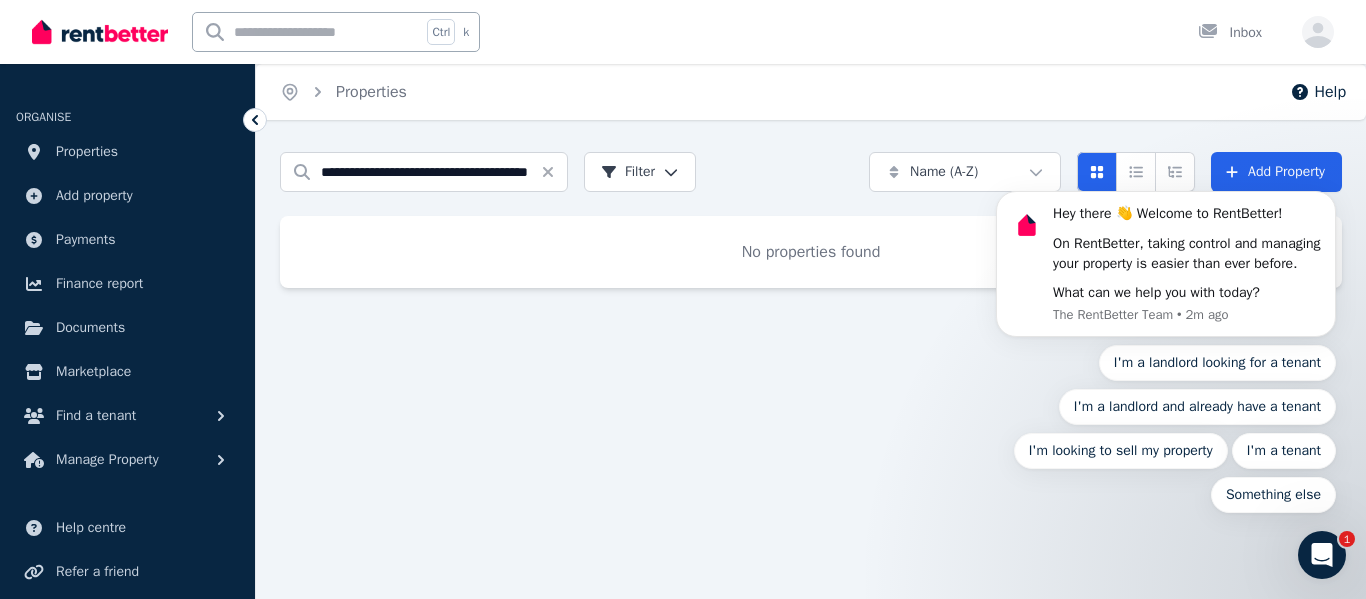 click on "**********" at bounding box center [683, 299] 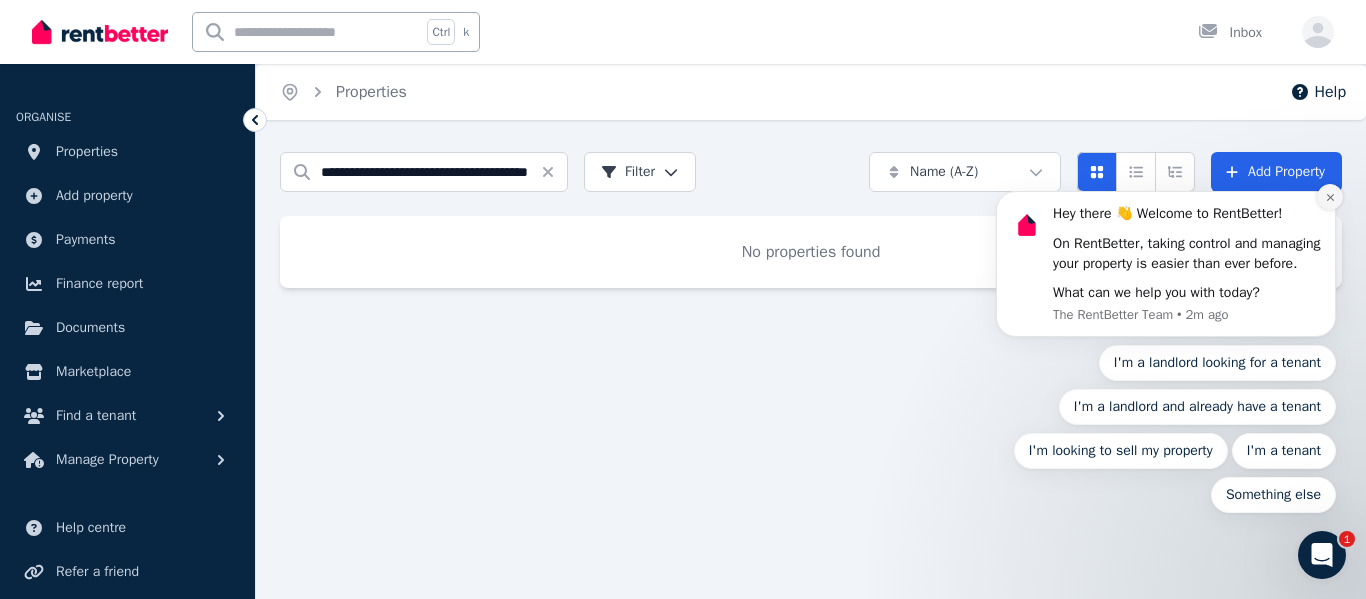 click 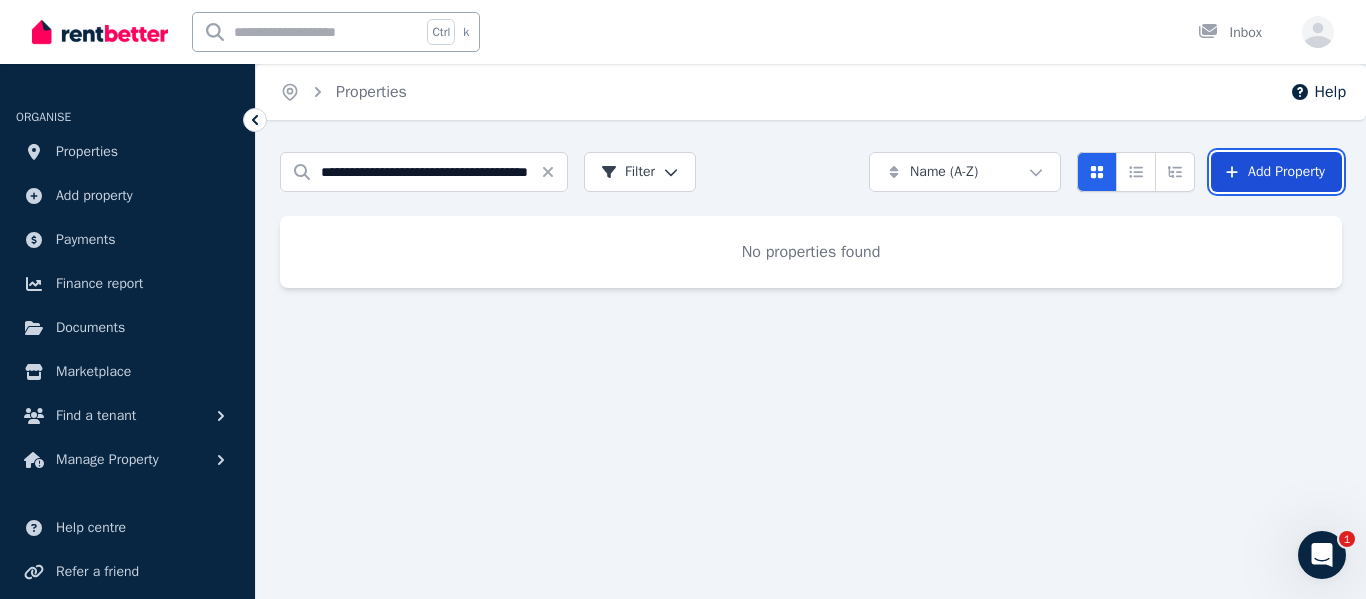 click 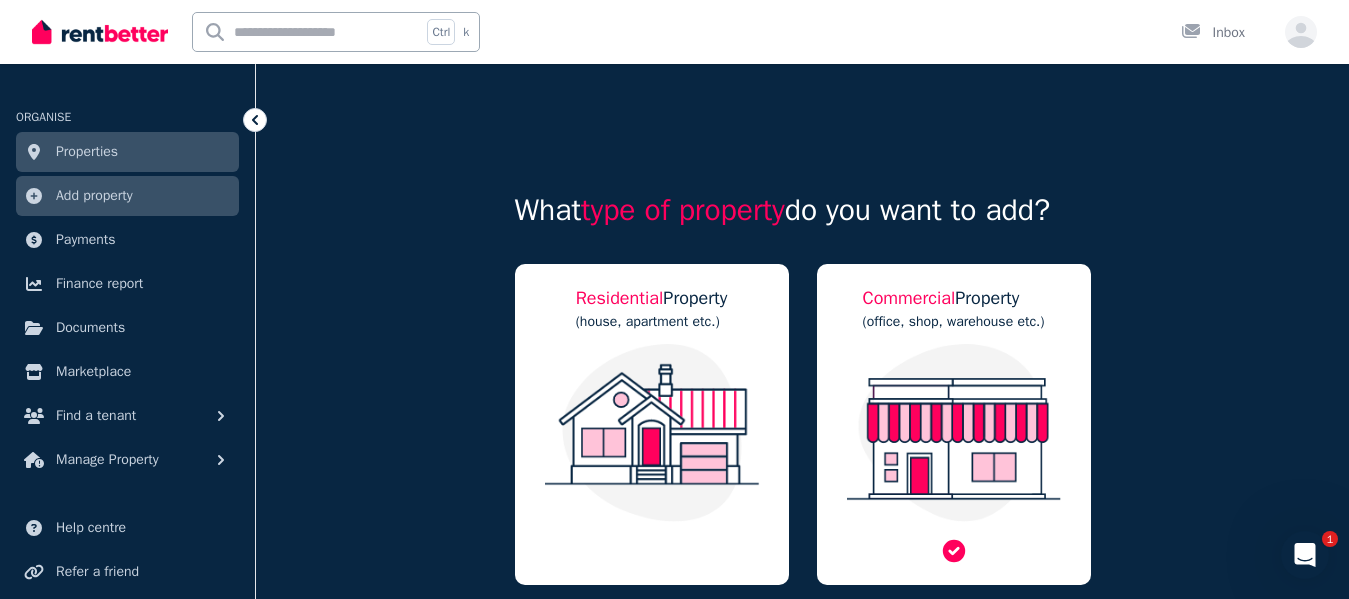 click at bounding box center (954, 433) 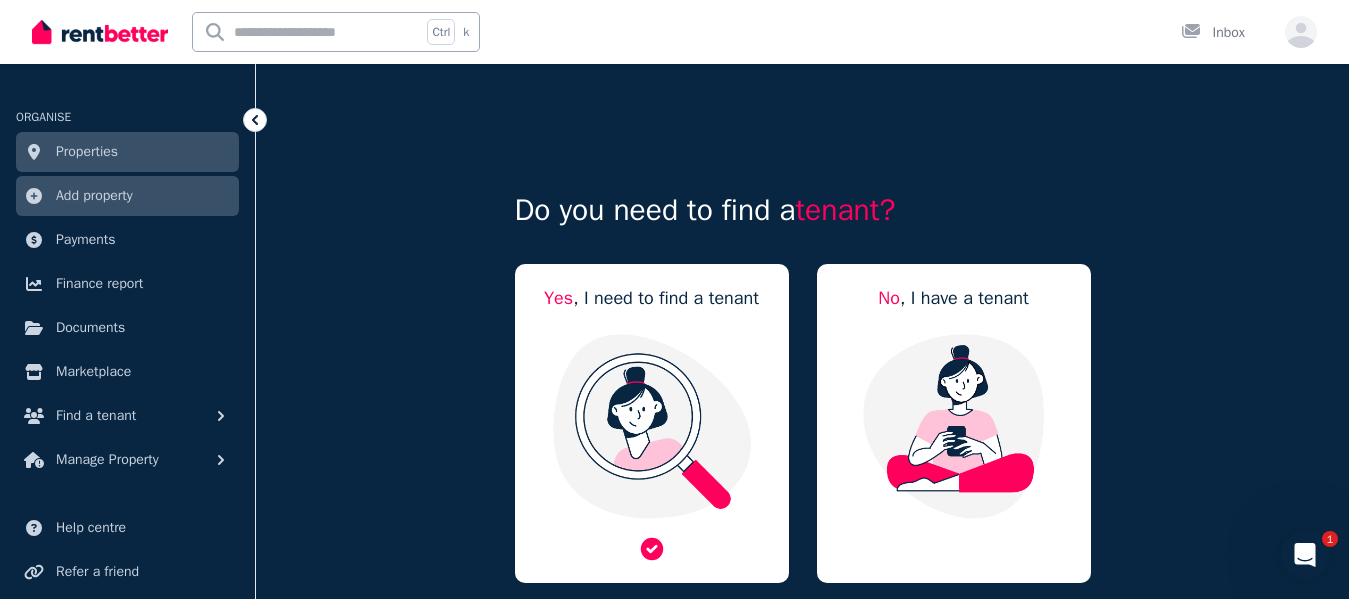 click at bounding box center (652, 426) 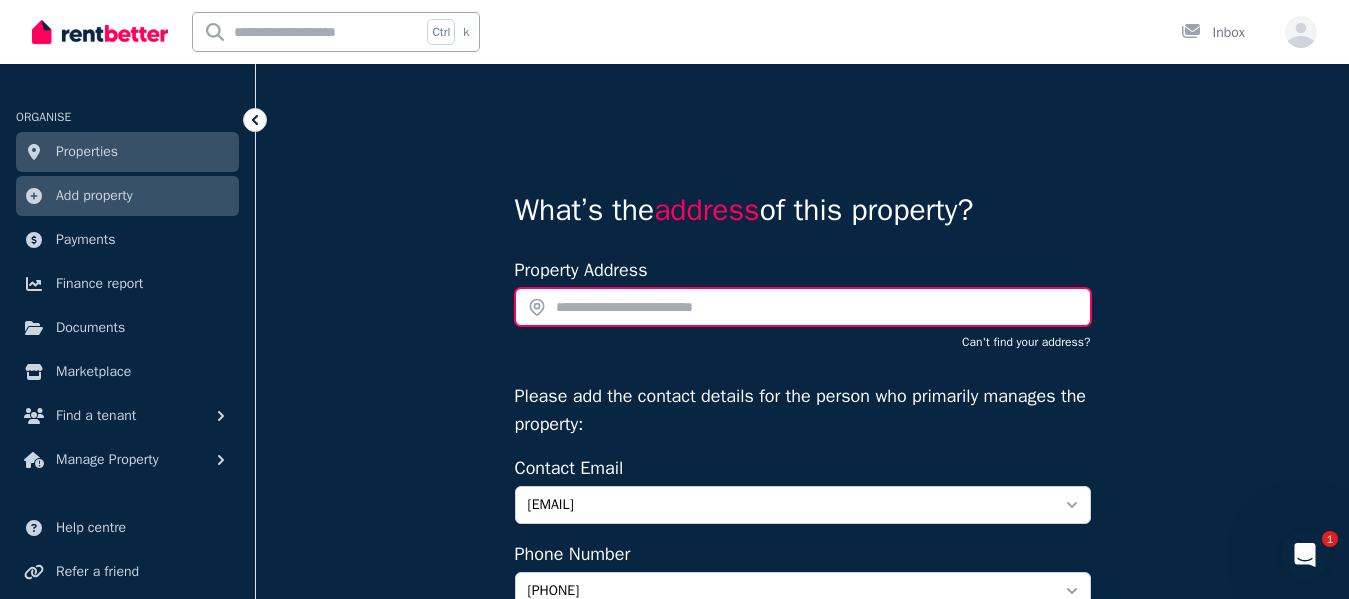 click at bounding box center (803, 307) 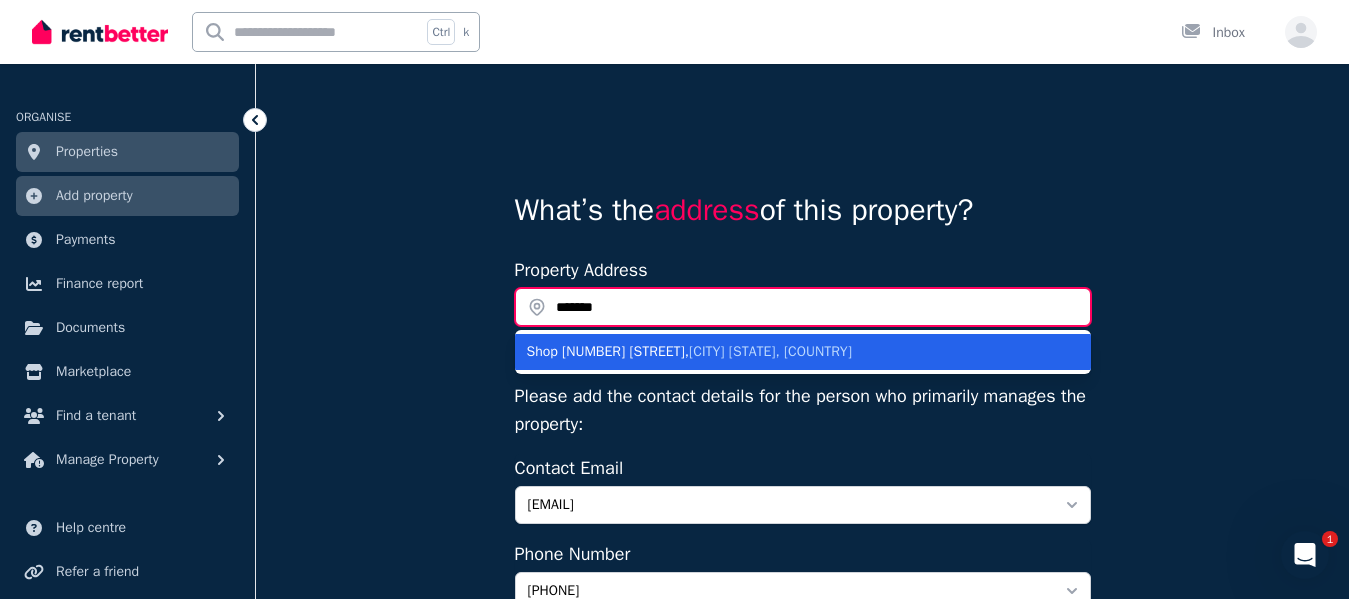 click on "******" at bounding box center [803, 307] 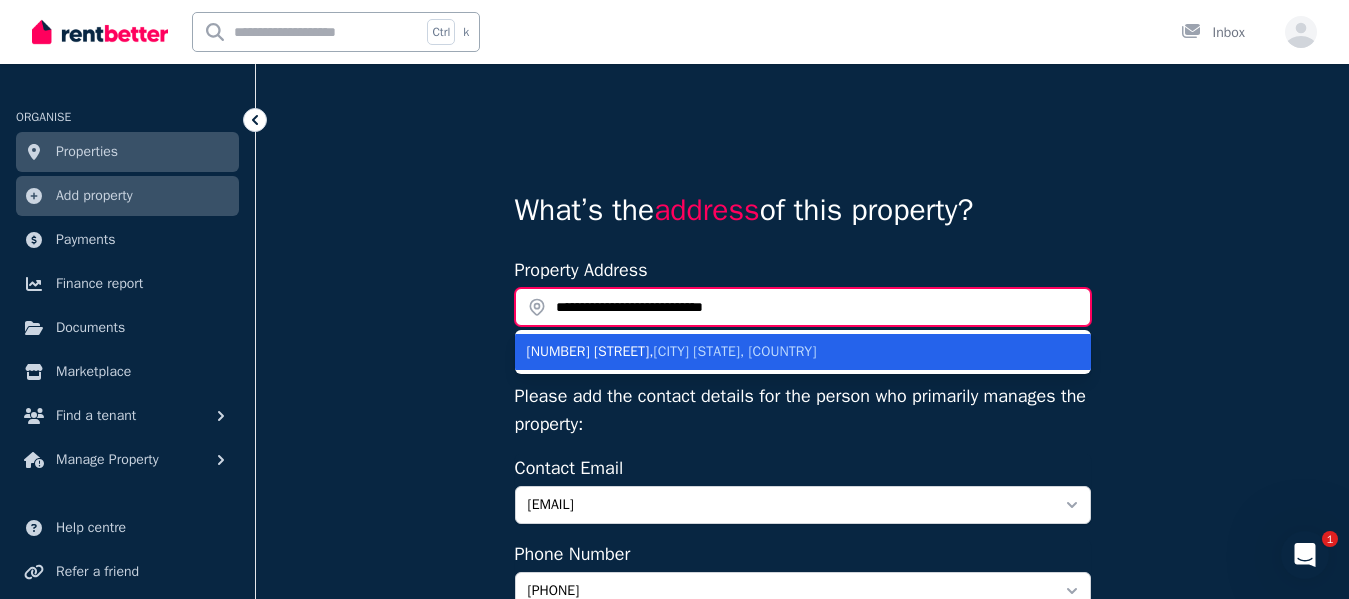 click on "**********" at bounding box center [803, 307] 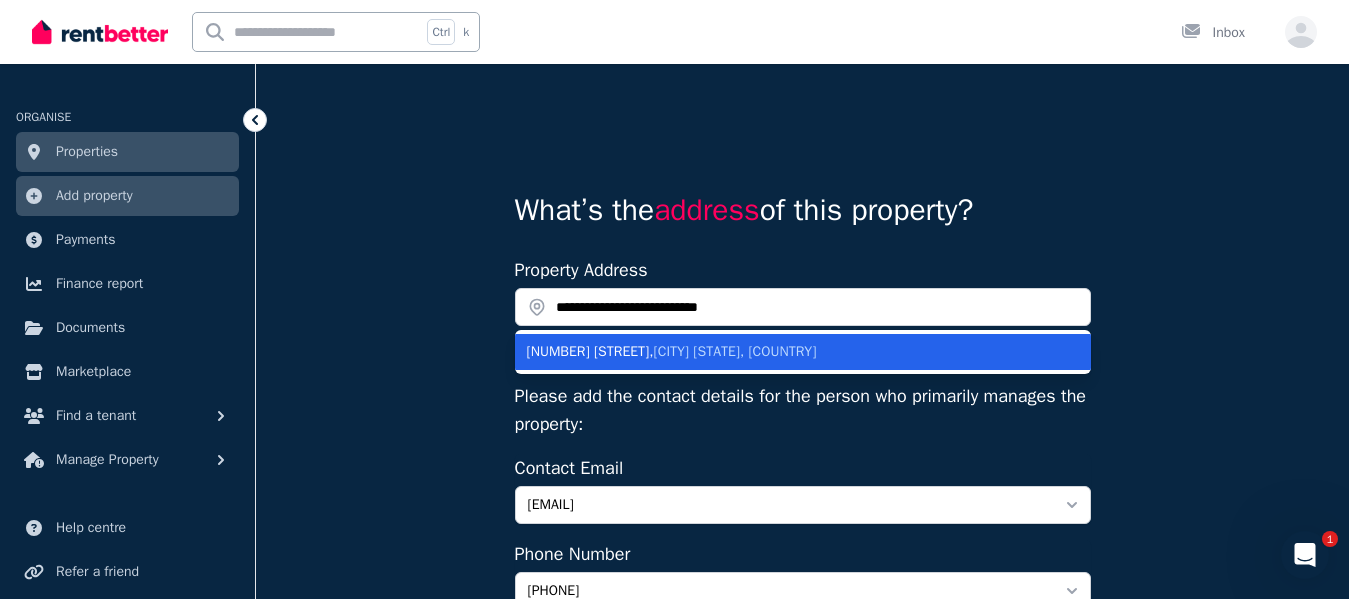 click on "[NUMBER] [STREET], [CITY] [STATE], [COUNTRY]" at bounding box center (791, 352) 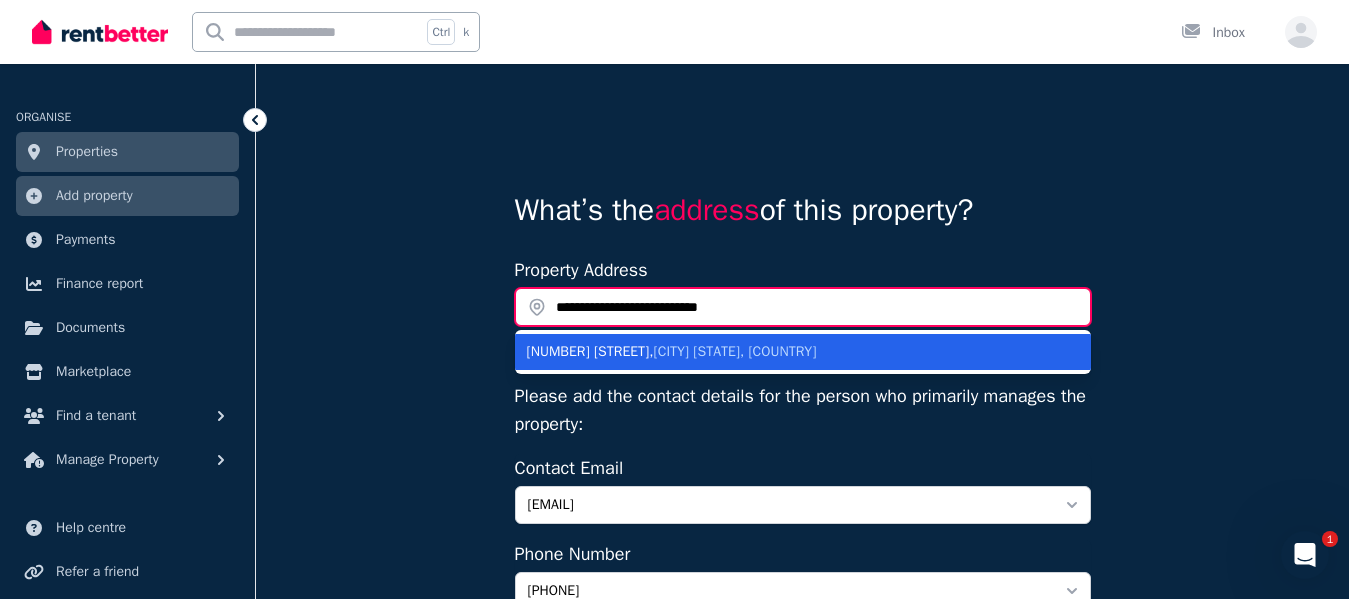 type on "**********" 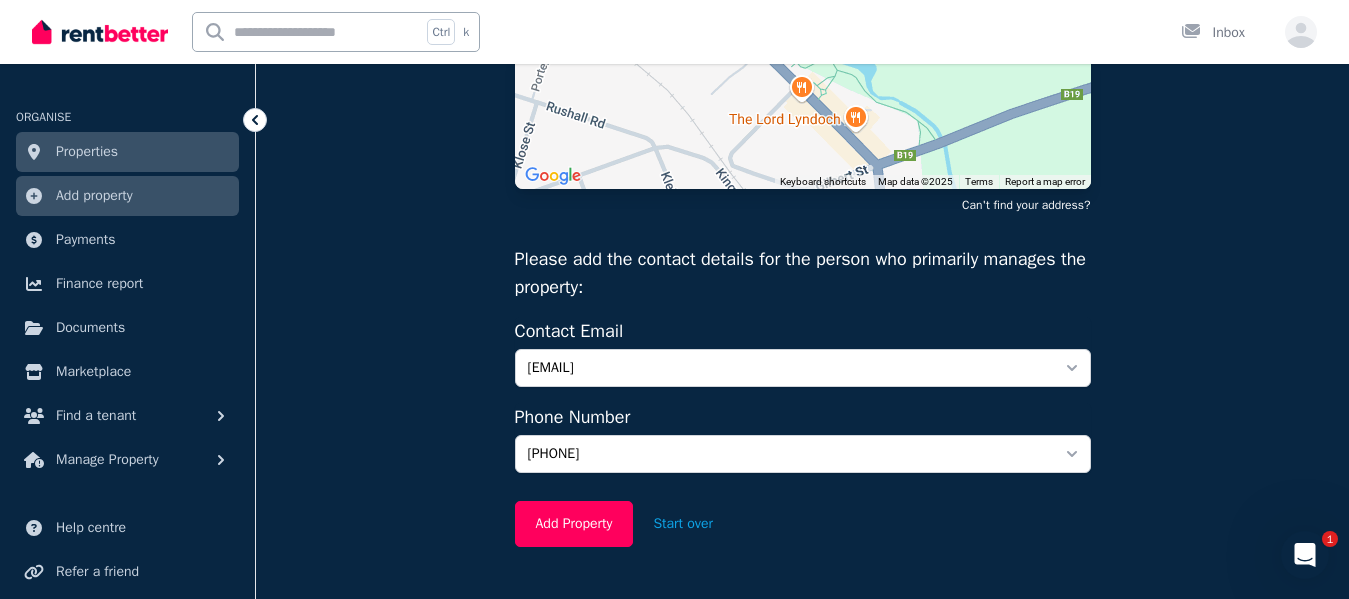 scroll, scrollTop: 320, scrollLeft: 0, axis: vertical 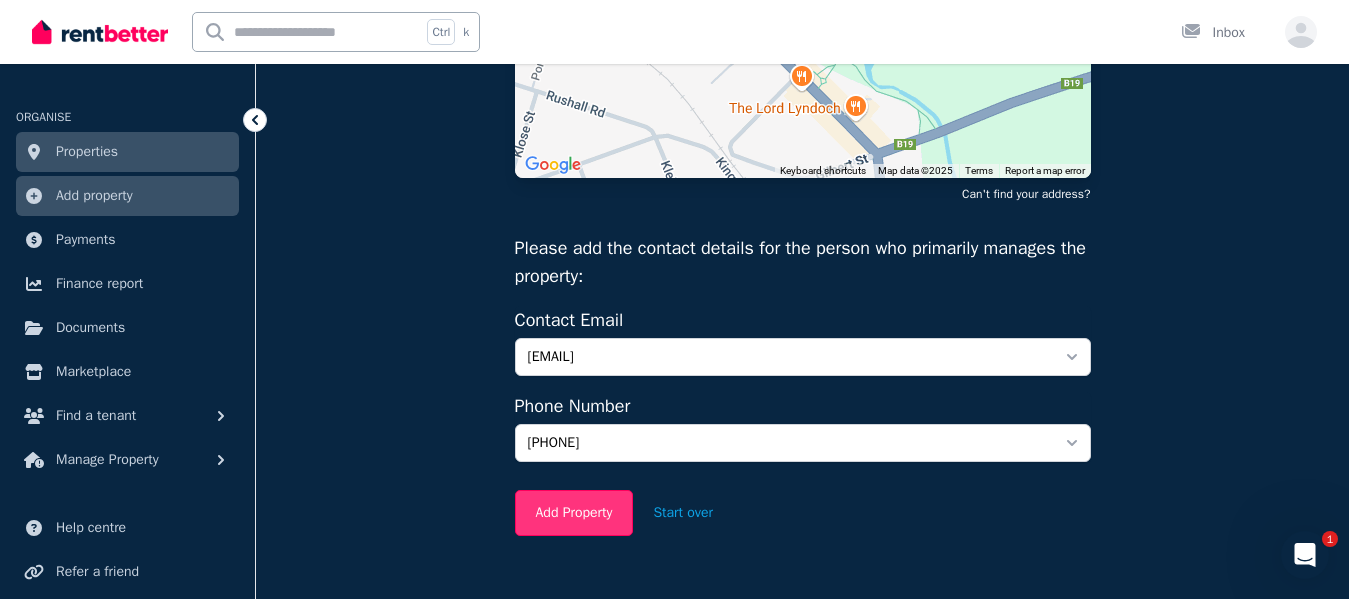 click on "Add Property" at bounding box center [574, 513] 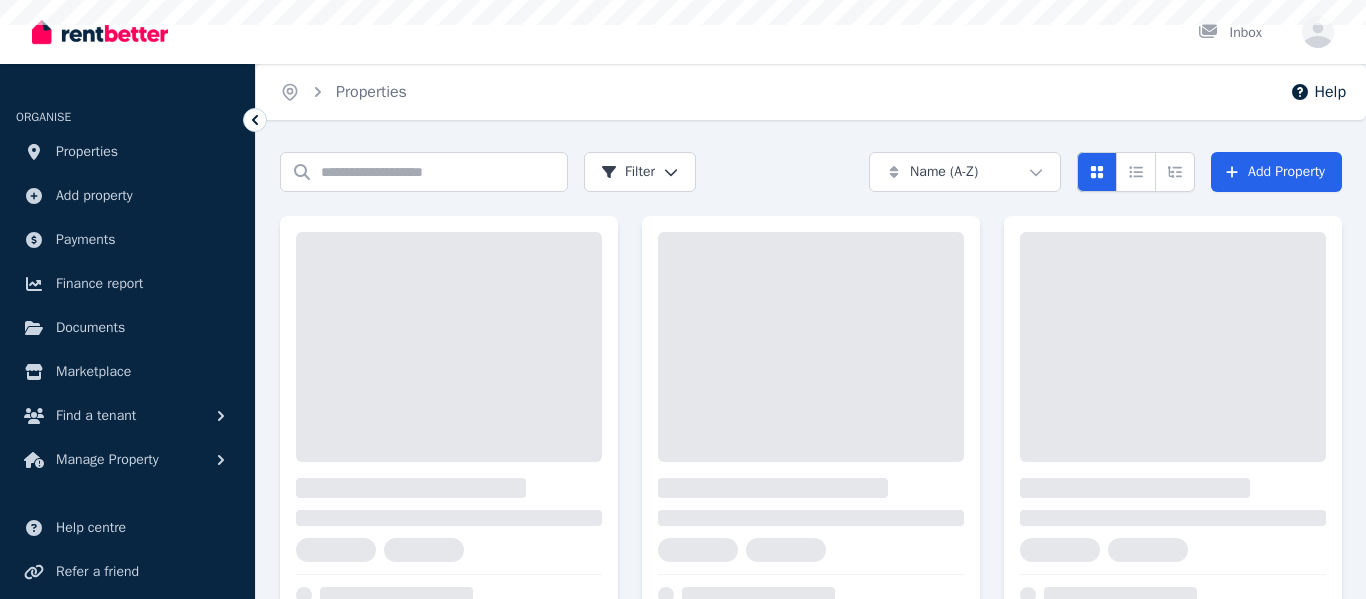 scroll, scrollTop: 0, scrollLeft: 0, axis: both 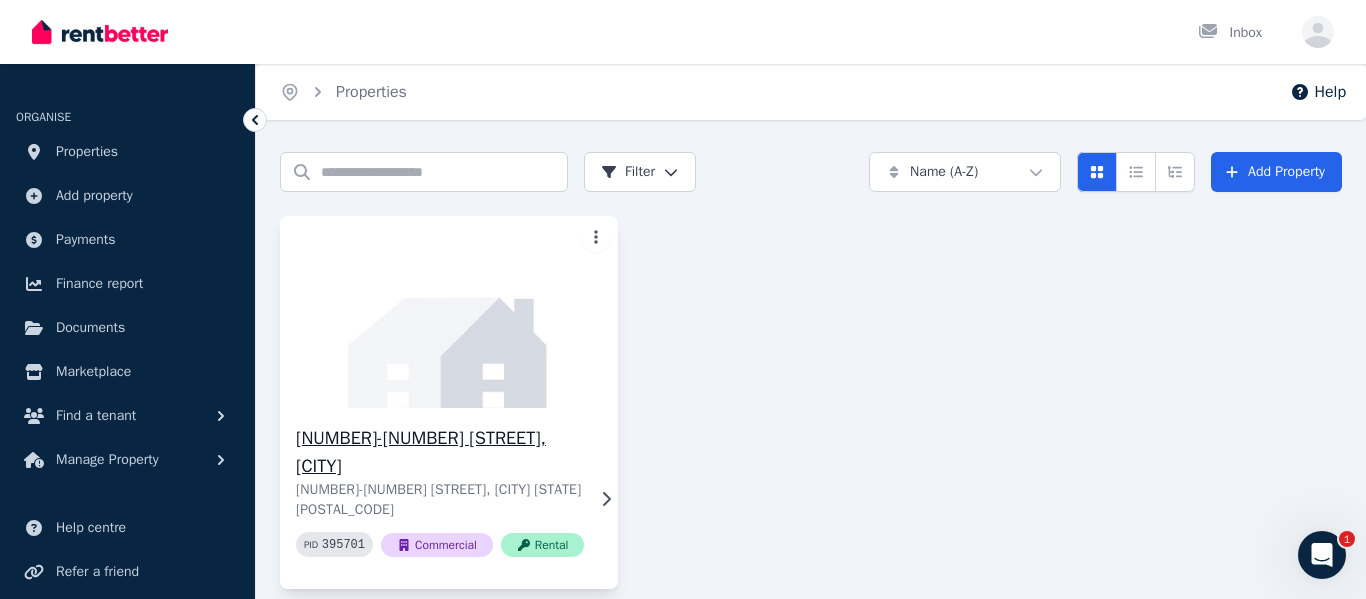 click 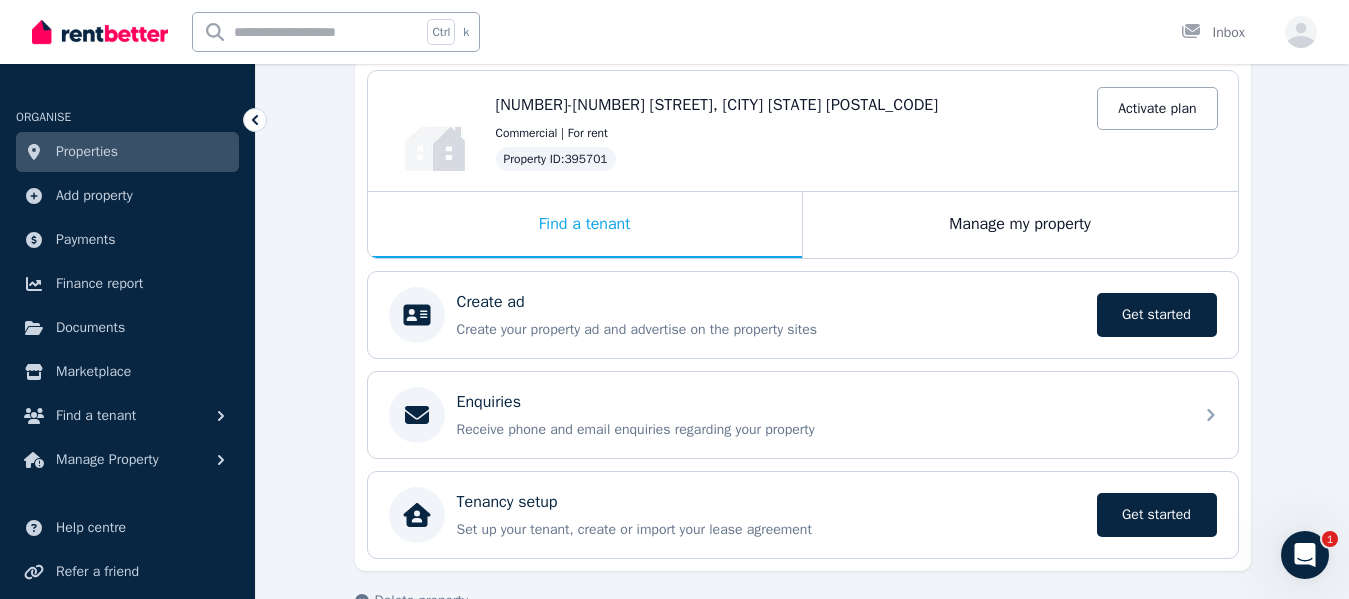 scroll, scrollTop: 240, scrollLeft: 0, axis: vertical 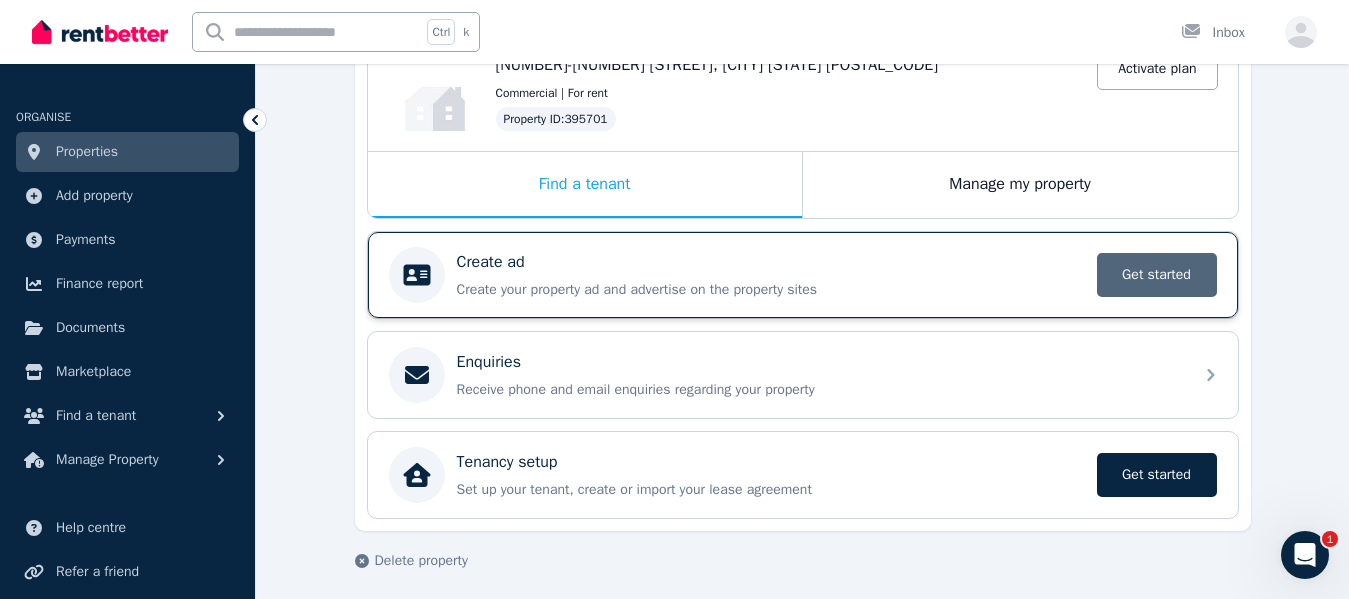 click on "Get started" at bounding box center (1157, 275) 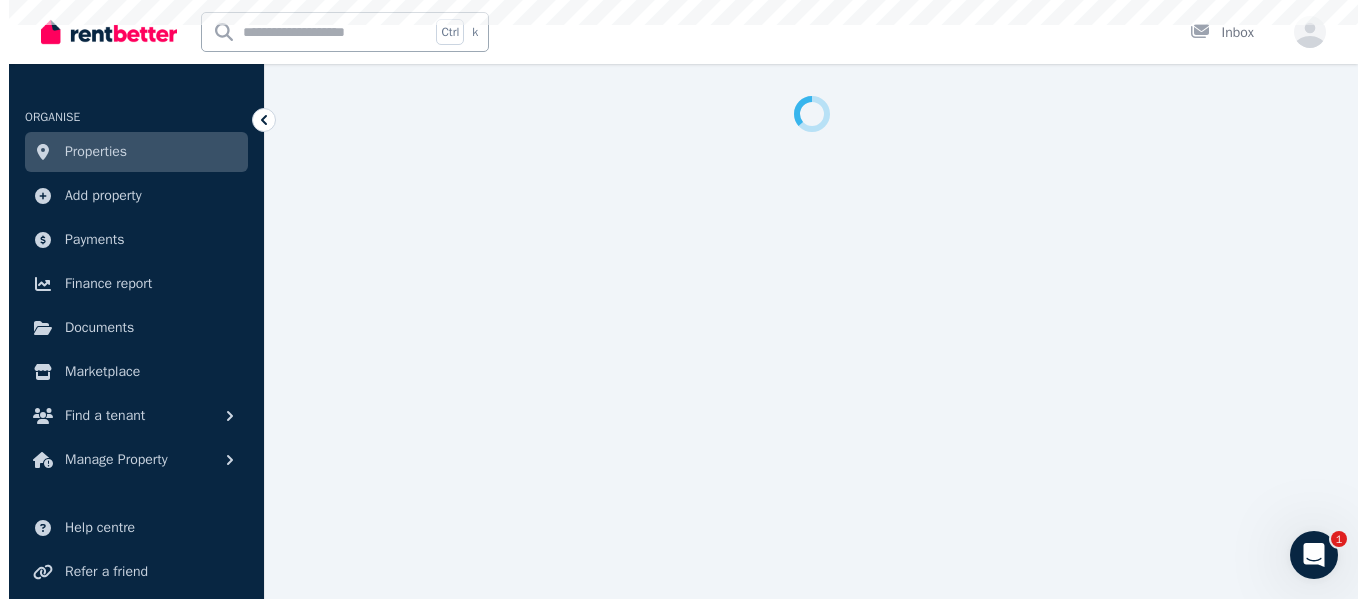 scroll, scrollTop: 0, scrollLeft: 0, axis: both 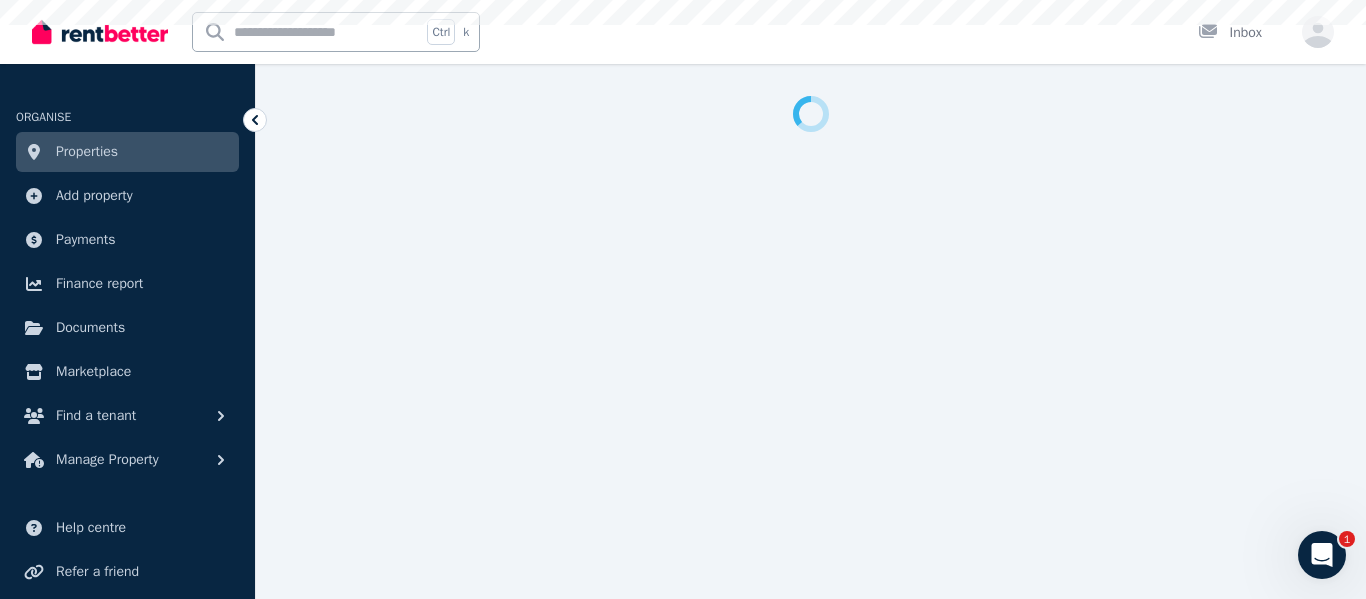 select on "**" 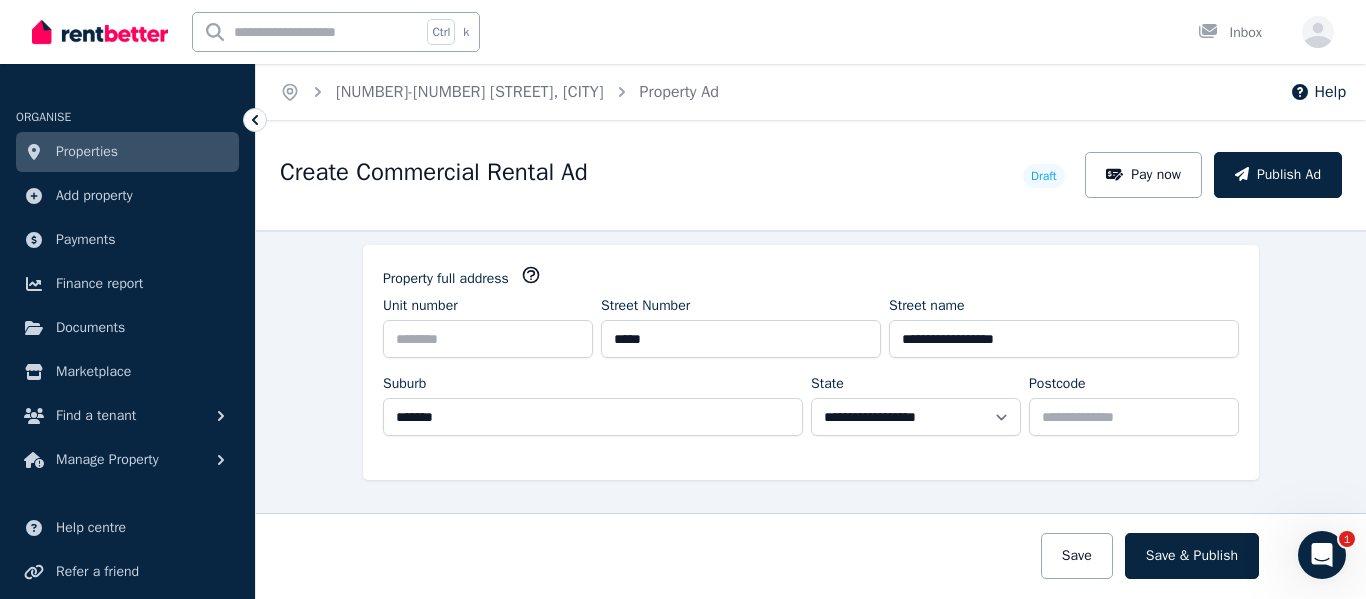 scroll, scrollTop: 200, scrollLeft: 0, axis: vertical 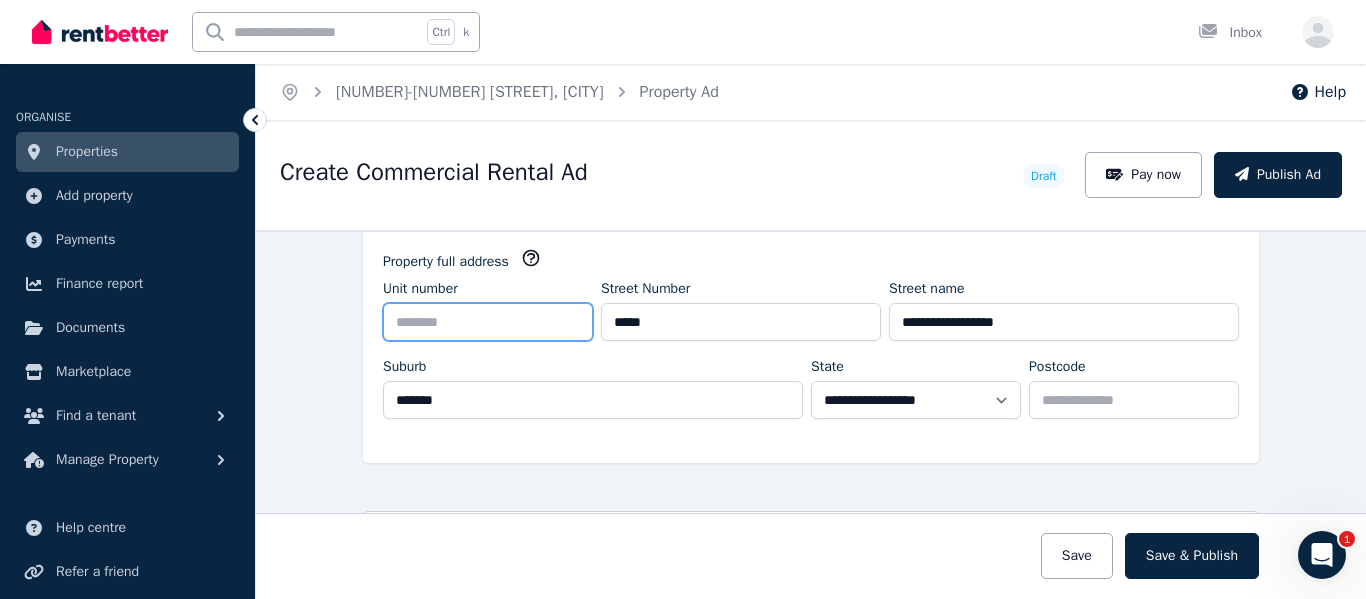click on "Unit number" at bounding box center (488, 322) 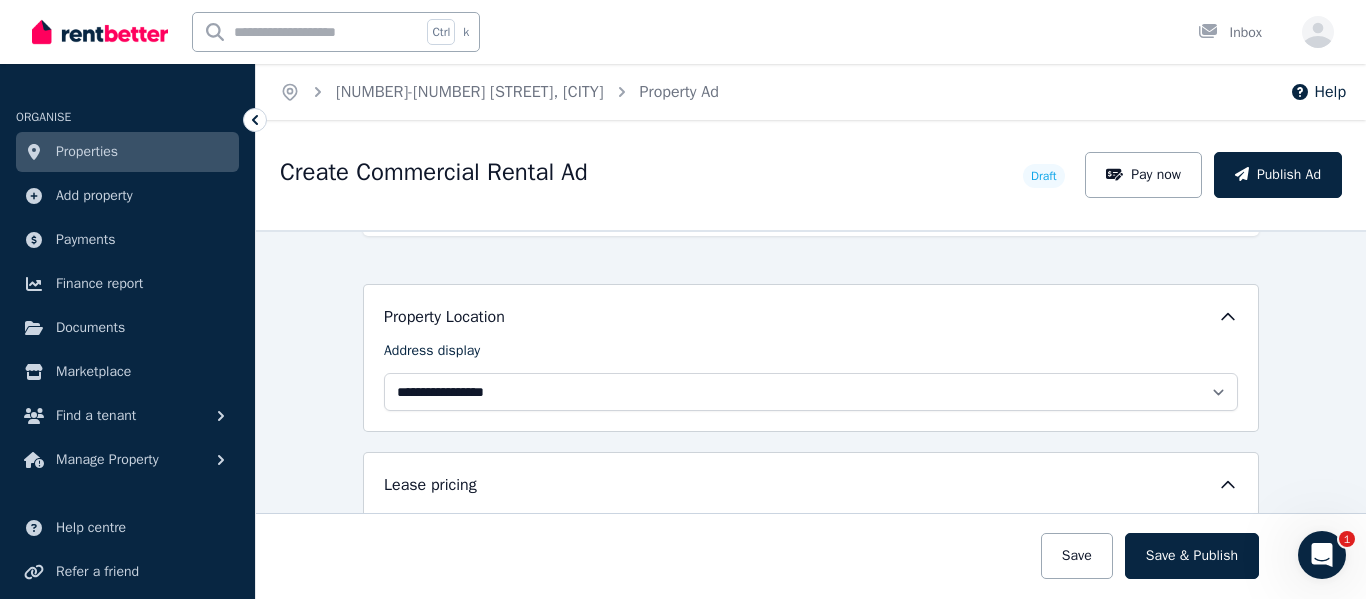 scroll, scrollTop: 440, scrollLeft: 0, axis: vertical 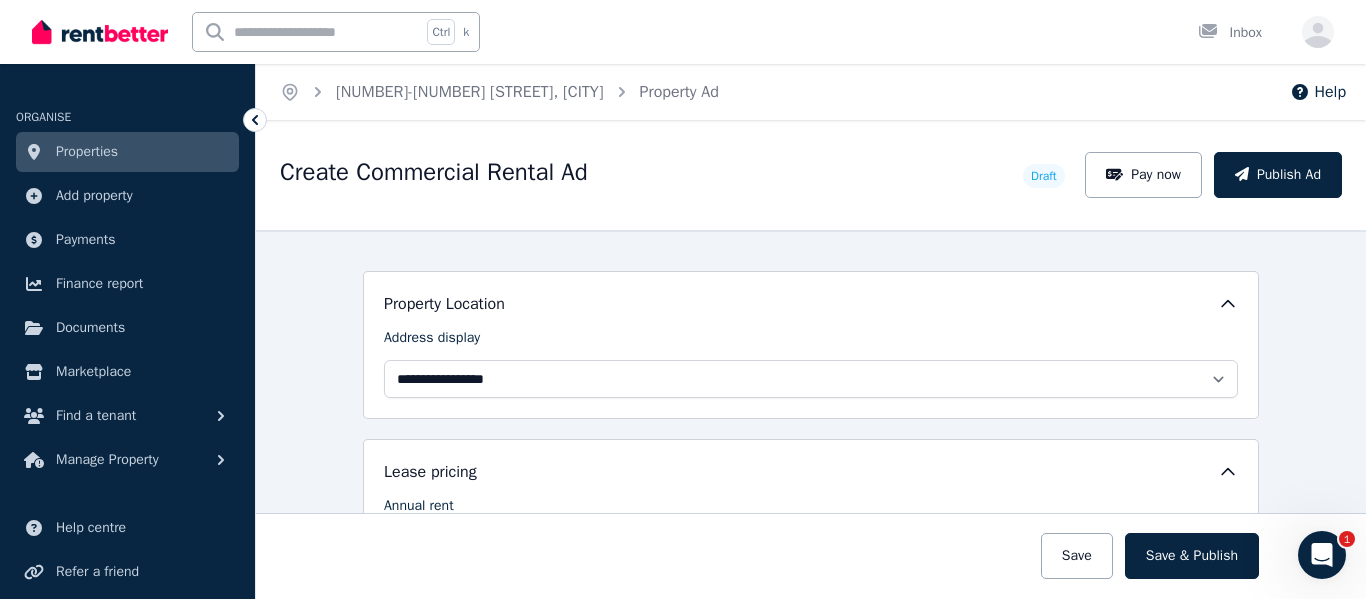 type on "******" 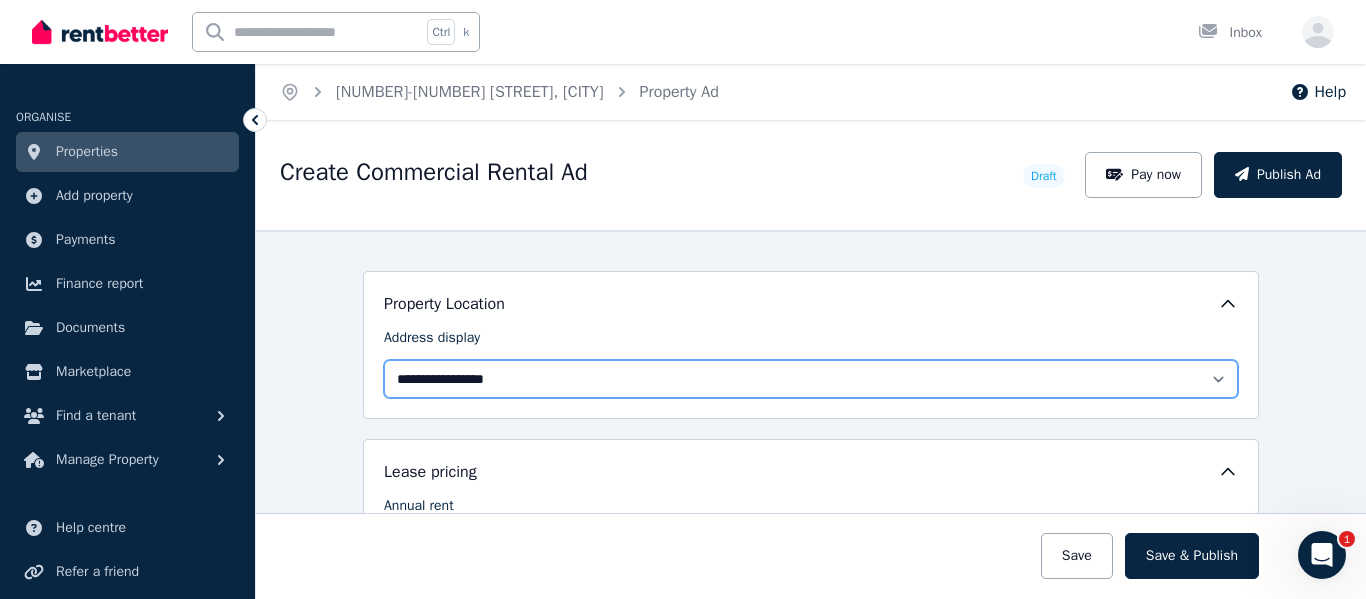 click on "**********" at bounding box center (811, 379) 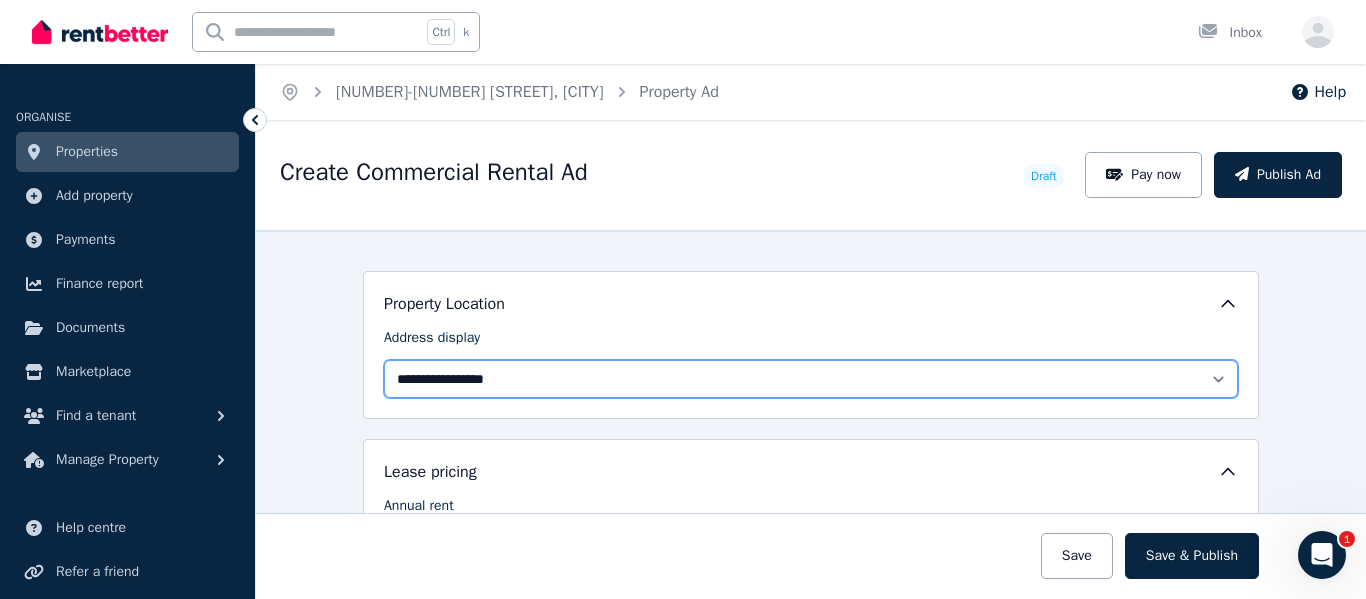 click on "**********" at bounding box center (811, 379) 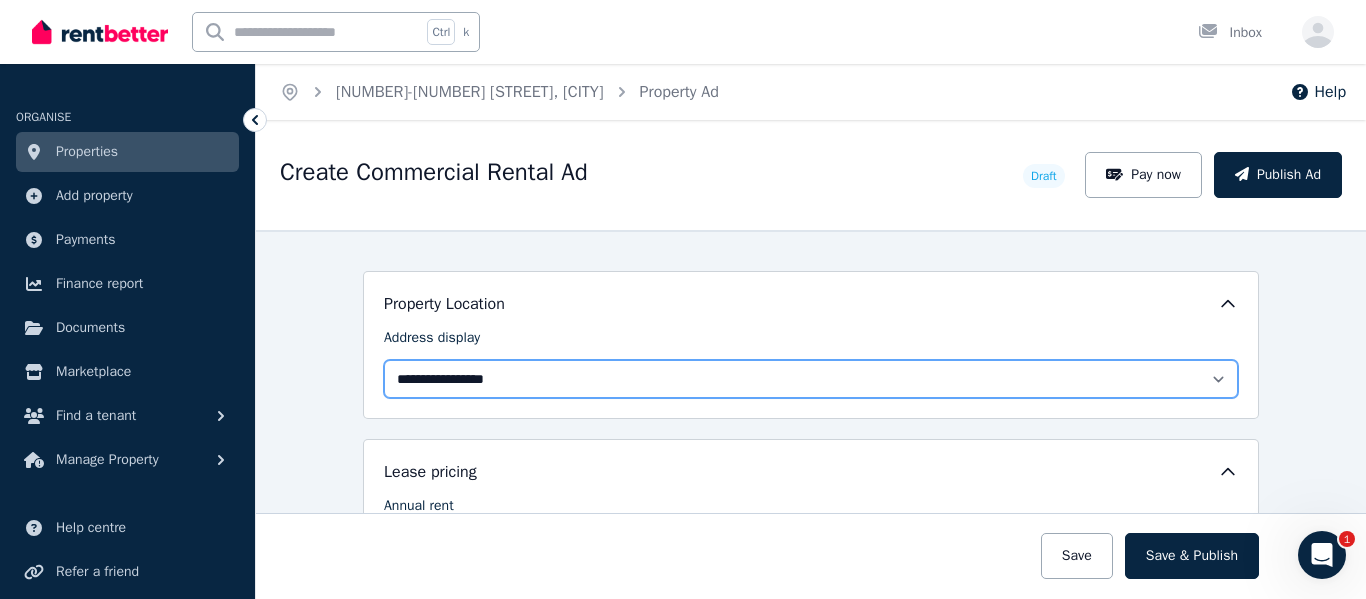 click on "**********" at bounding box center [811, 379] 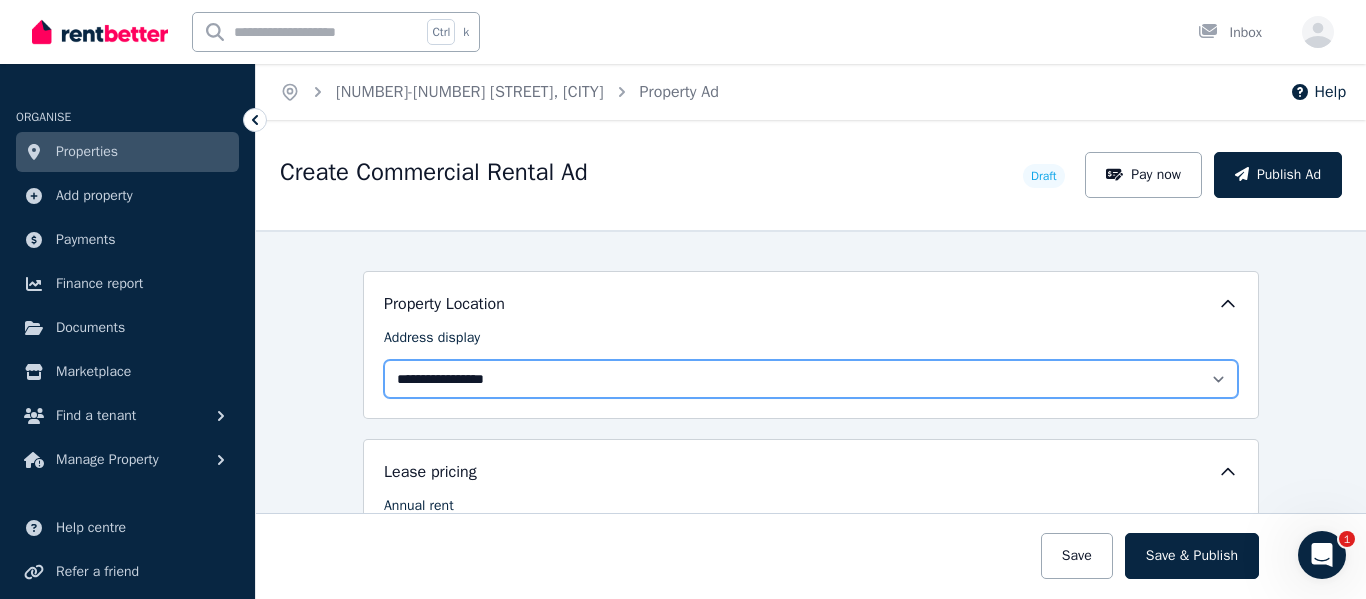 click on "**********" at bounding box center (811, 379) 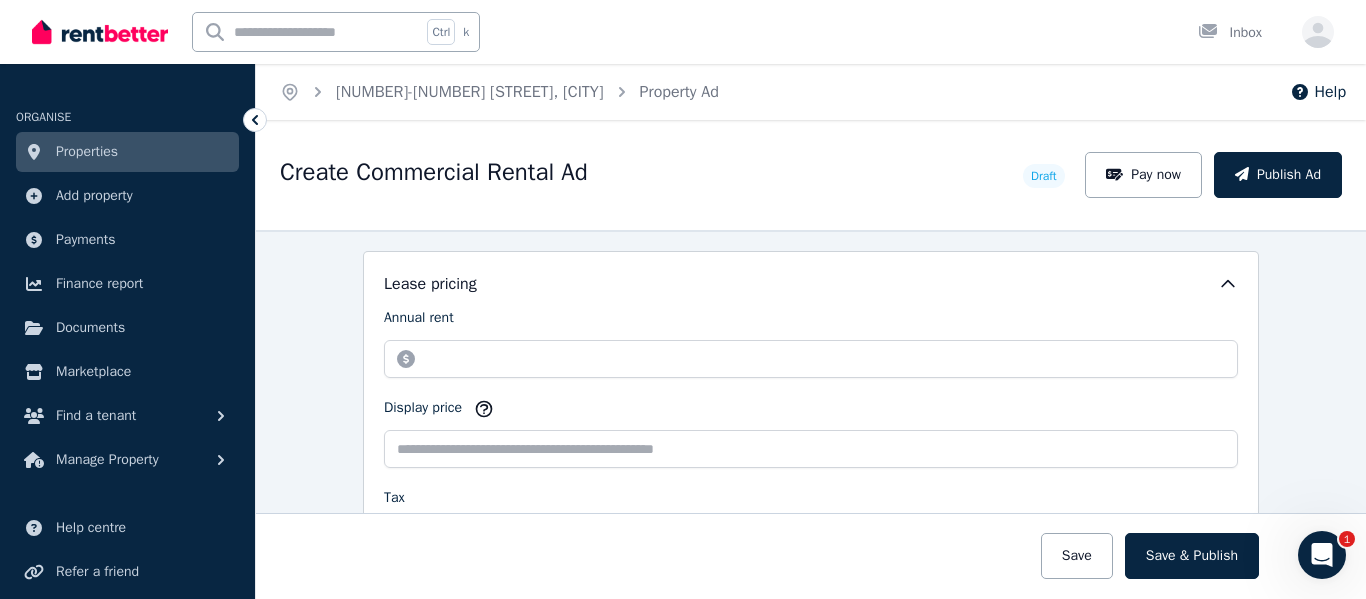 scroll, scrollTop: 640, scrollLeft: 0, axis: vertical 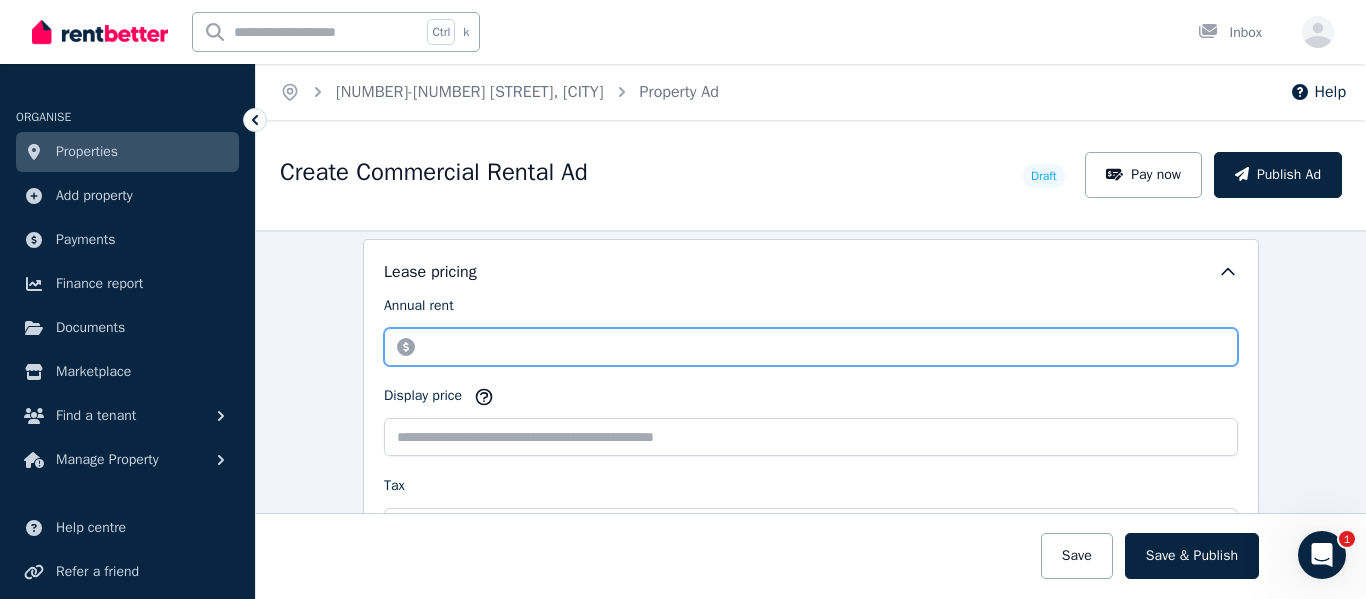 click on "Annual rent" at bounding box center (811, 347) 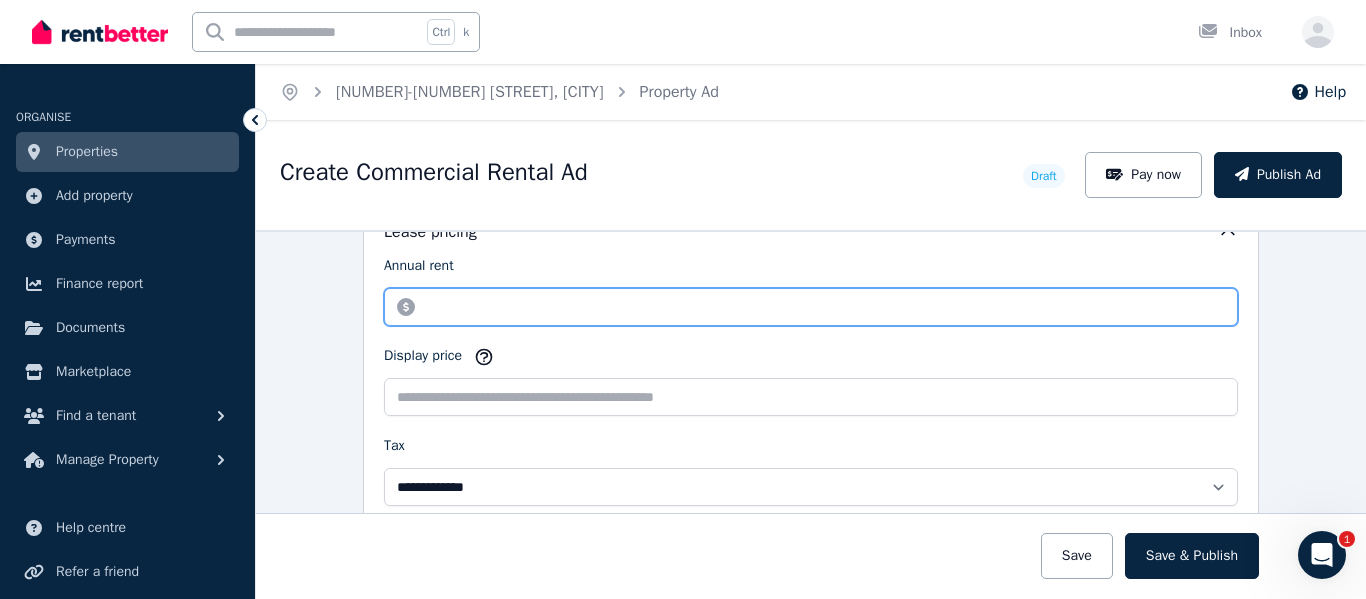 scroll, scrollTop: 720, scrollLeft: 0, axis: vertical 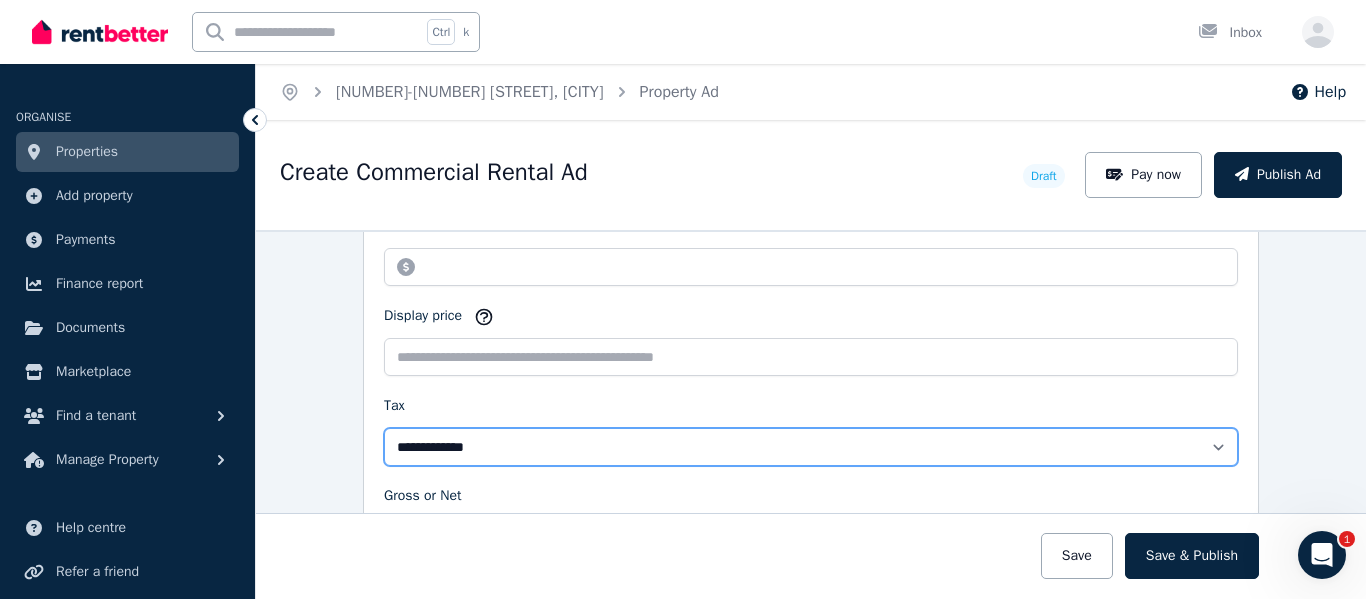 click on "**********" at bounding box center [811, 447] 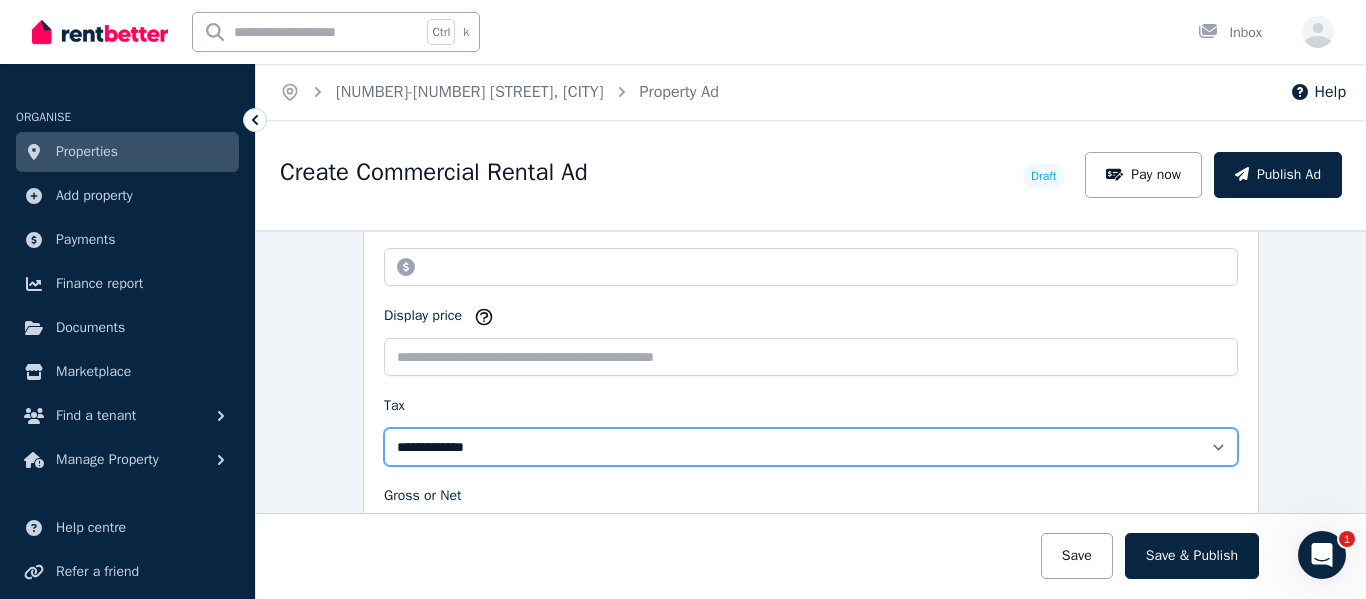 select on "**********" 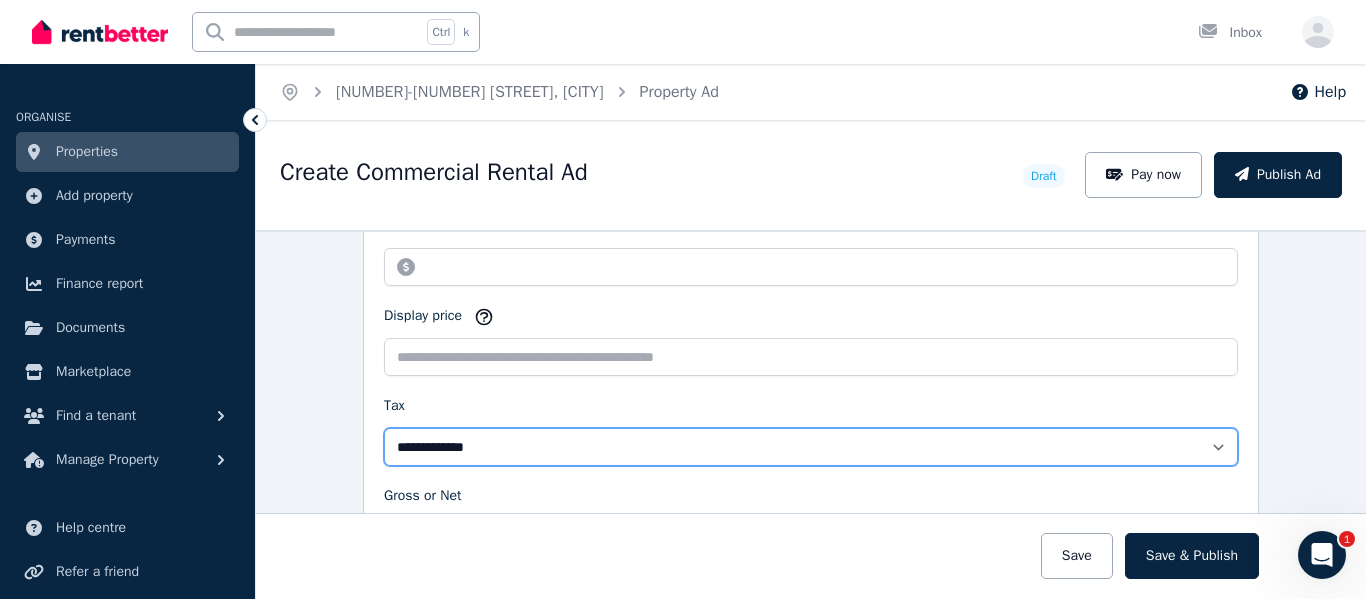 click on "**********" at bounding box center [811, 447] 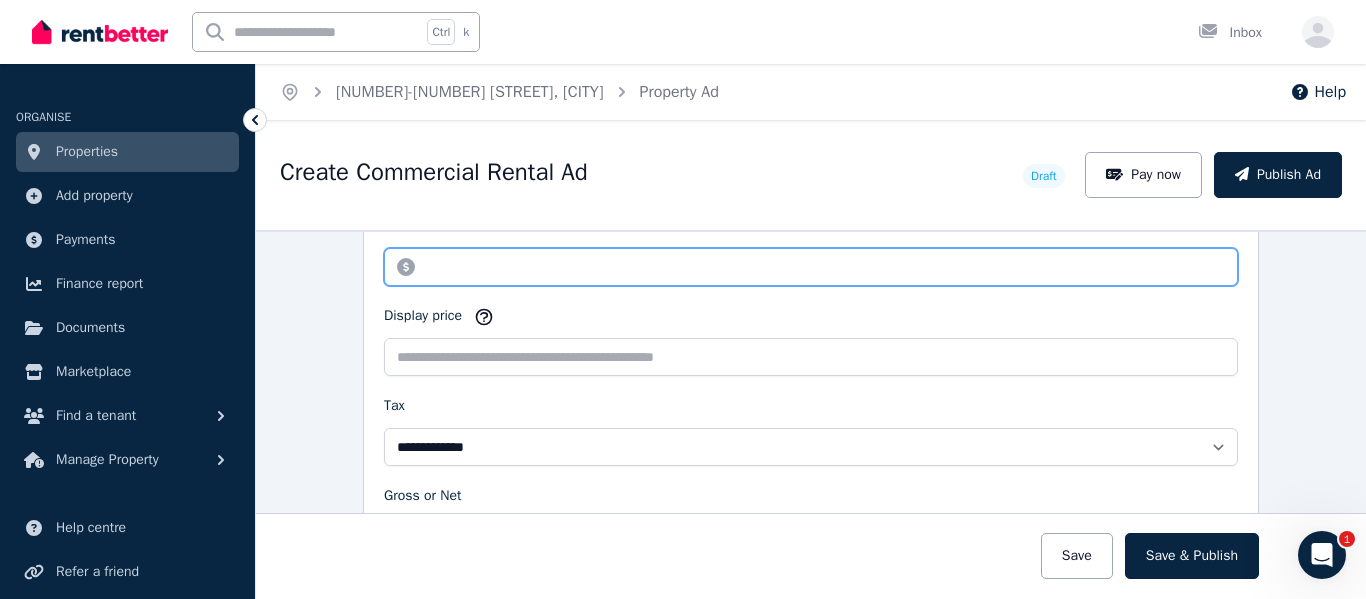 click on "Annual rent" at bounding box center (811, 267) 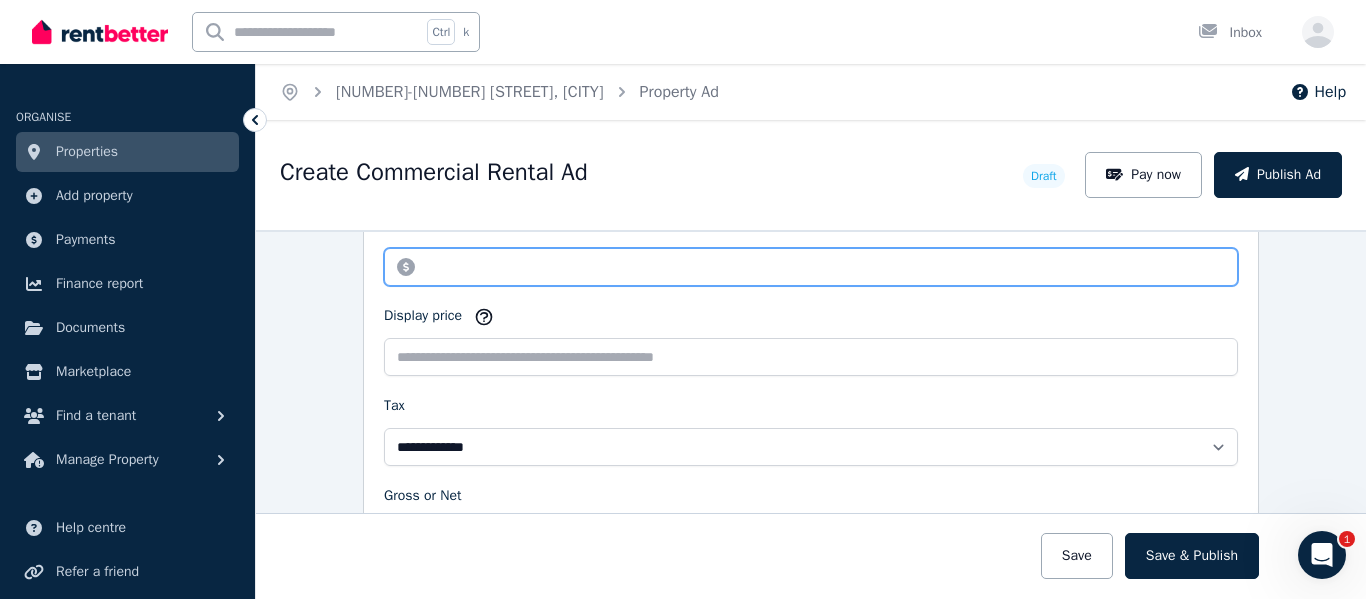 click on "Annual rent" at bounding box center [811, 267] 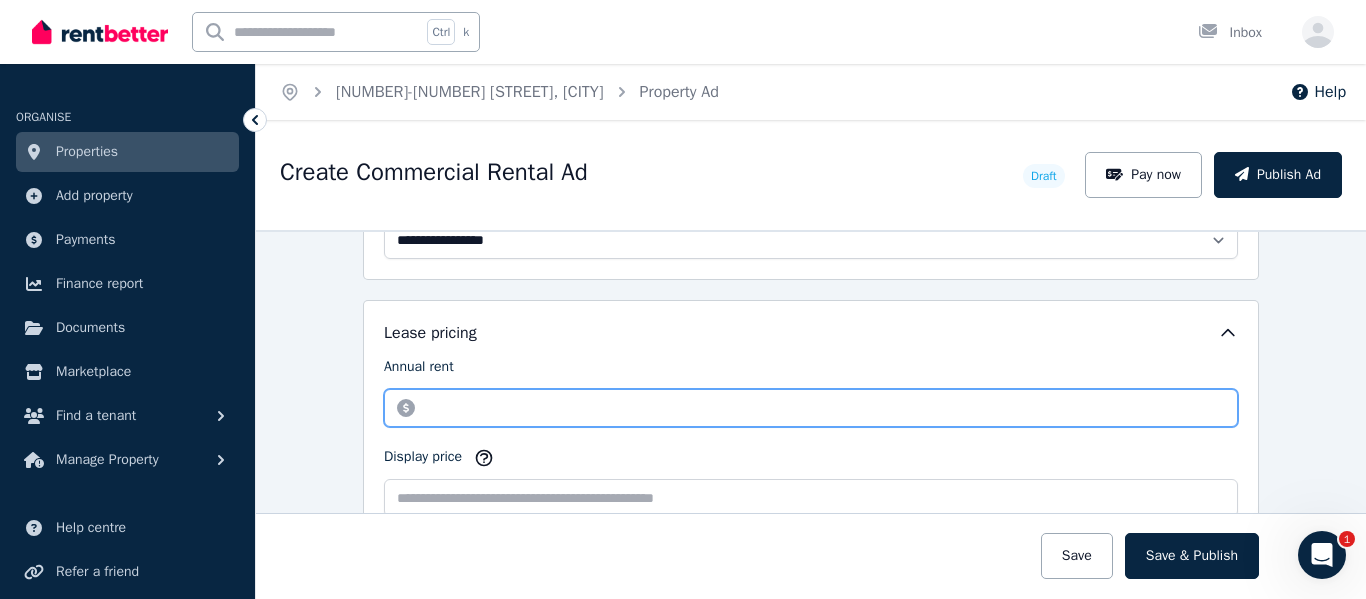 scroll, scrollTop: 480, scrollLeft: 0, axis: vertical 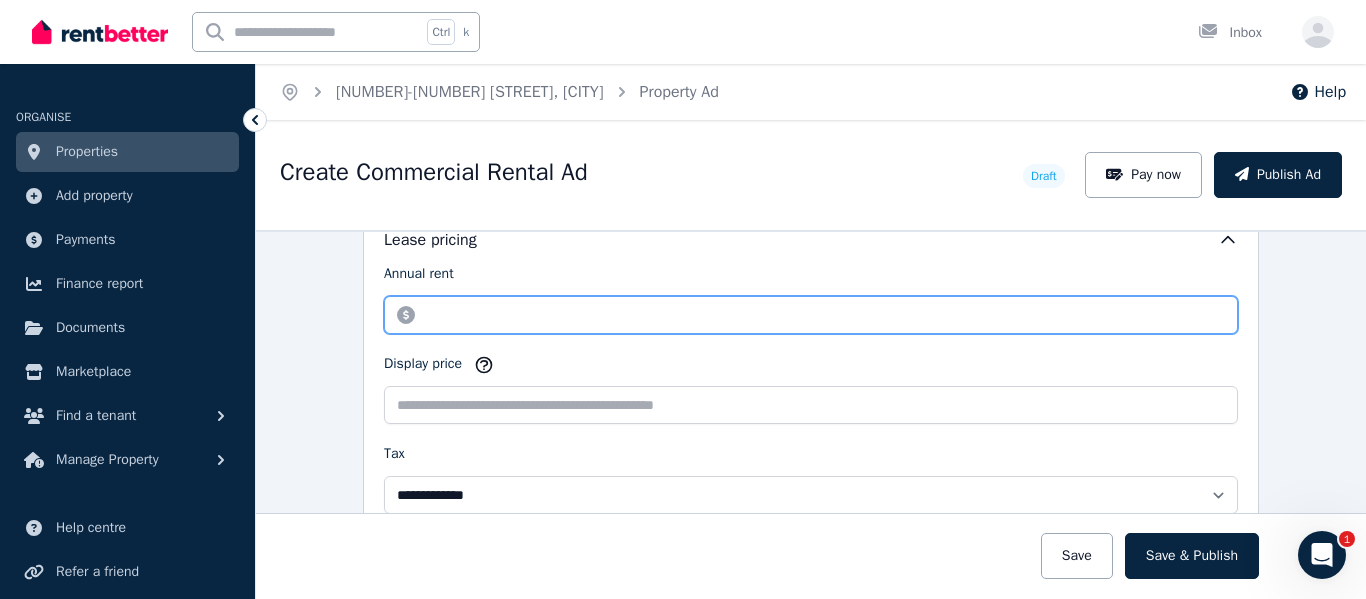click 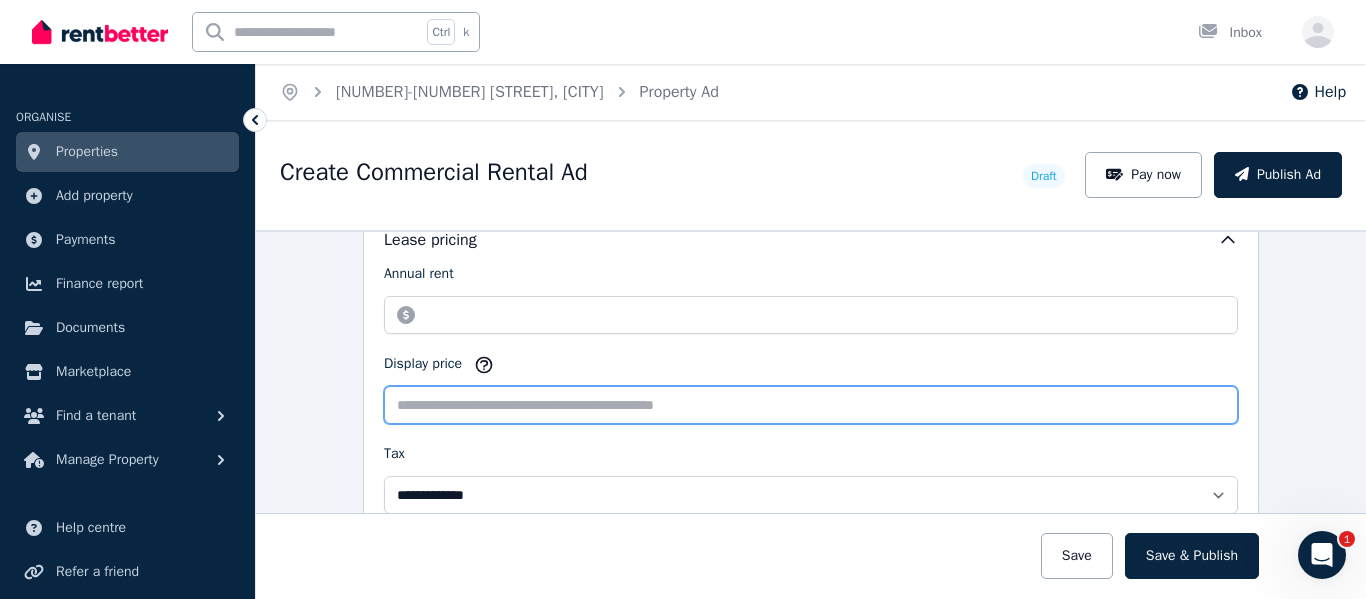 click on "Display price" at bounding box center (811, 405) 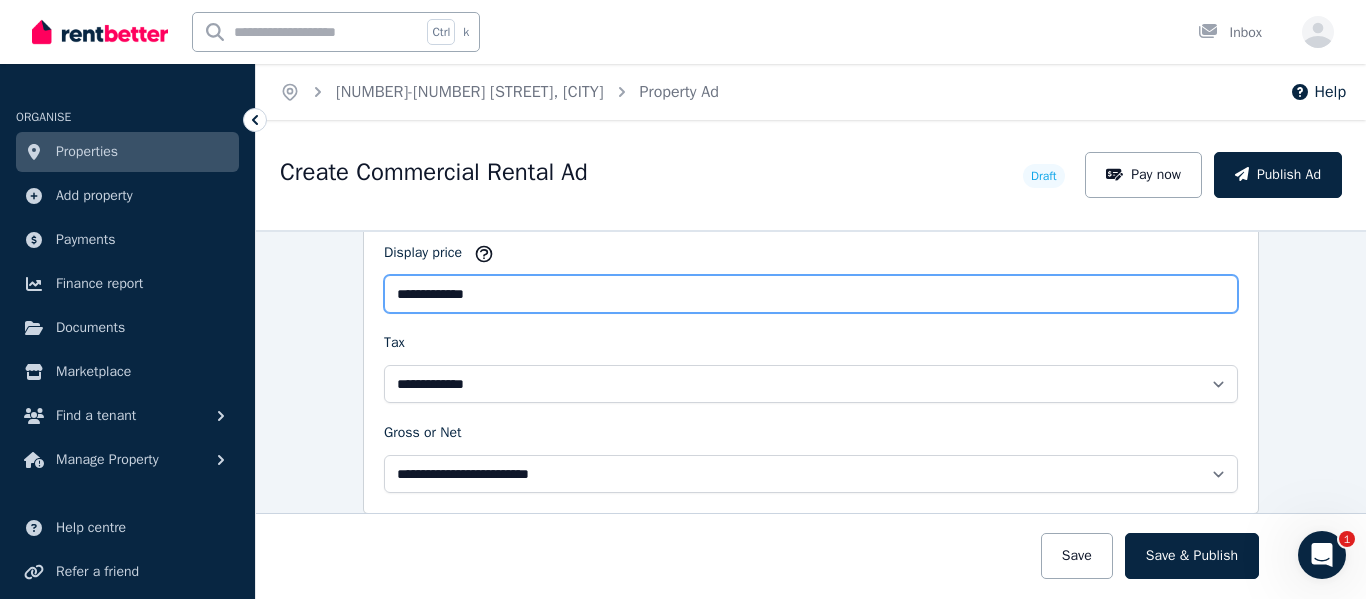 scroll, scrollTop: 792, scrollLeft: 0, axis: vertical 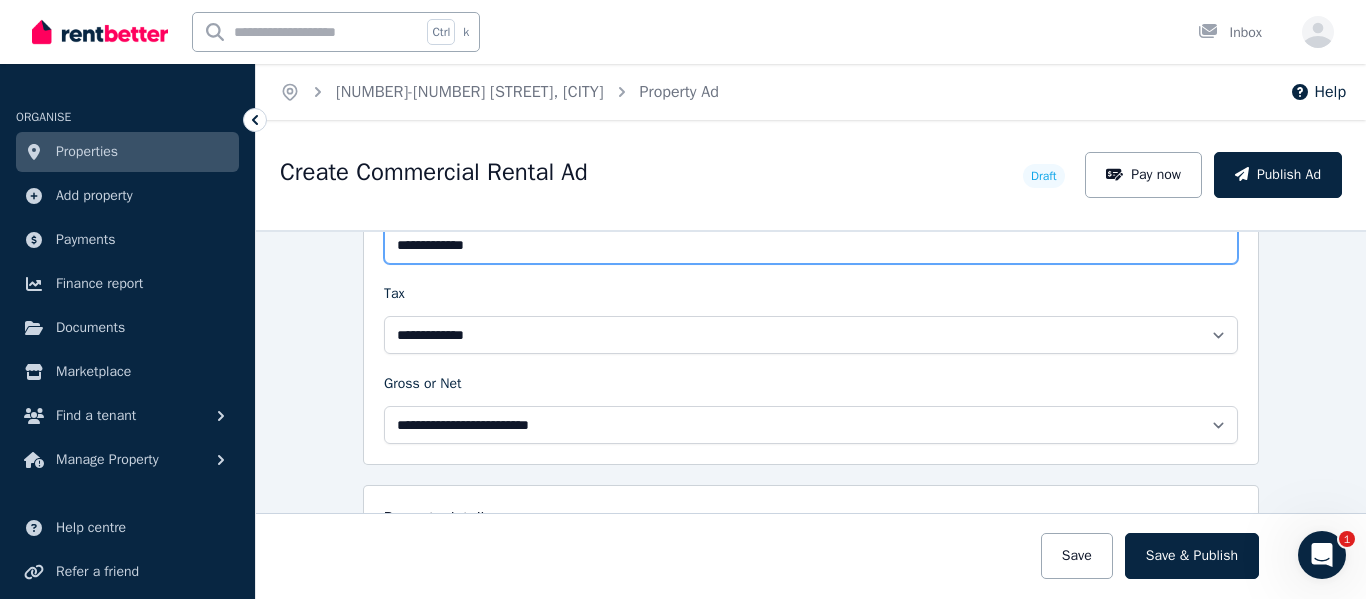 type on "**********" 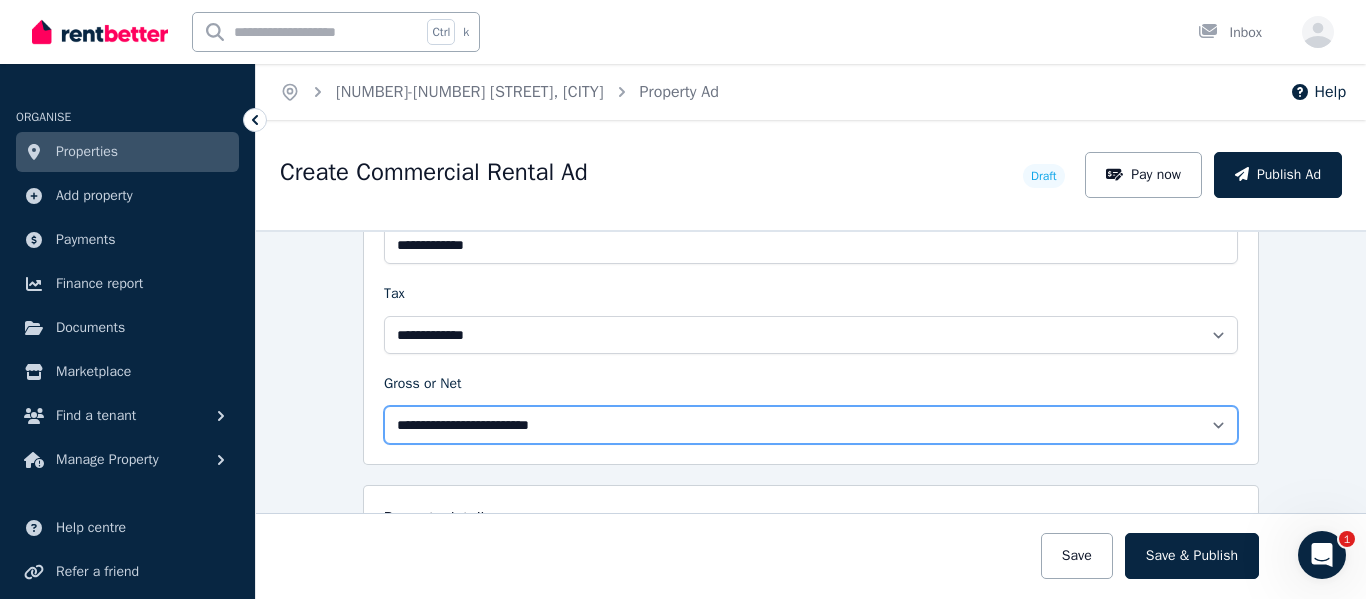 click on "**********" at bounding box center (811, 425) 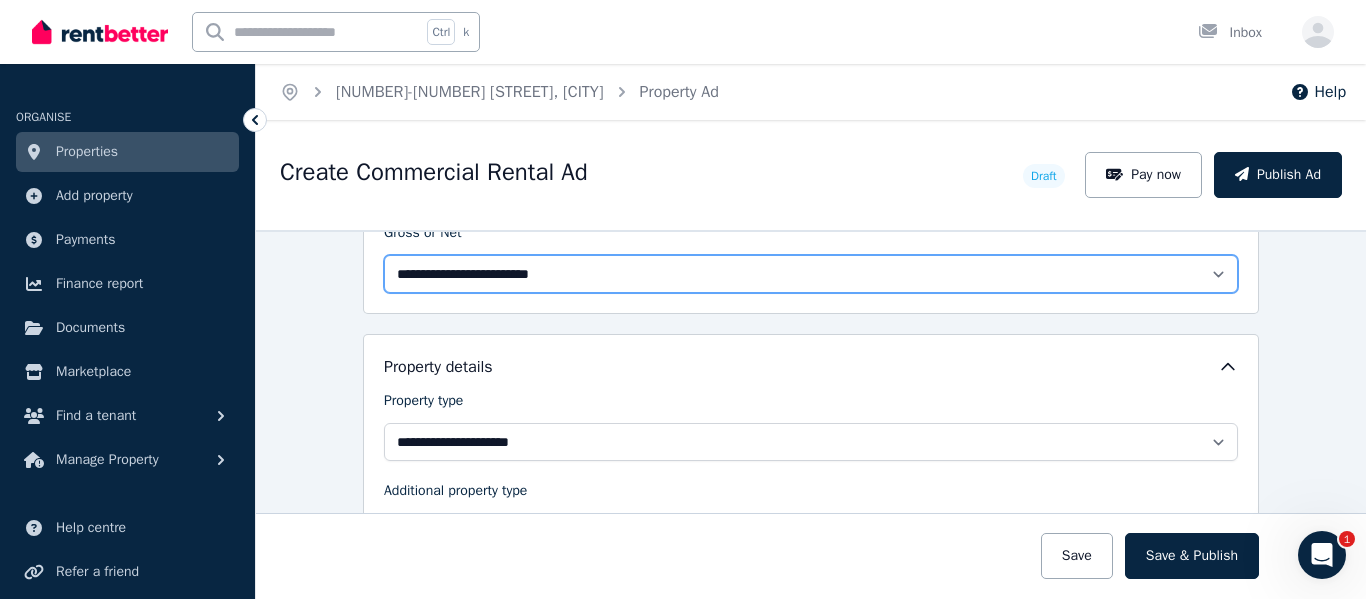 scroll, scrollTop: 992, scrollLeft: 0, axis: vertical 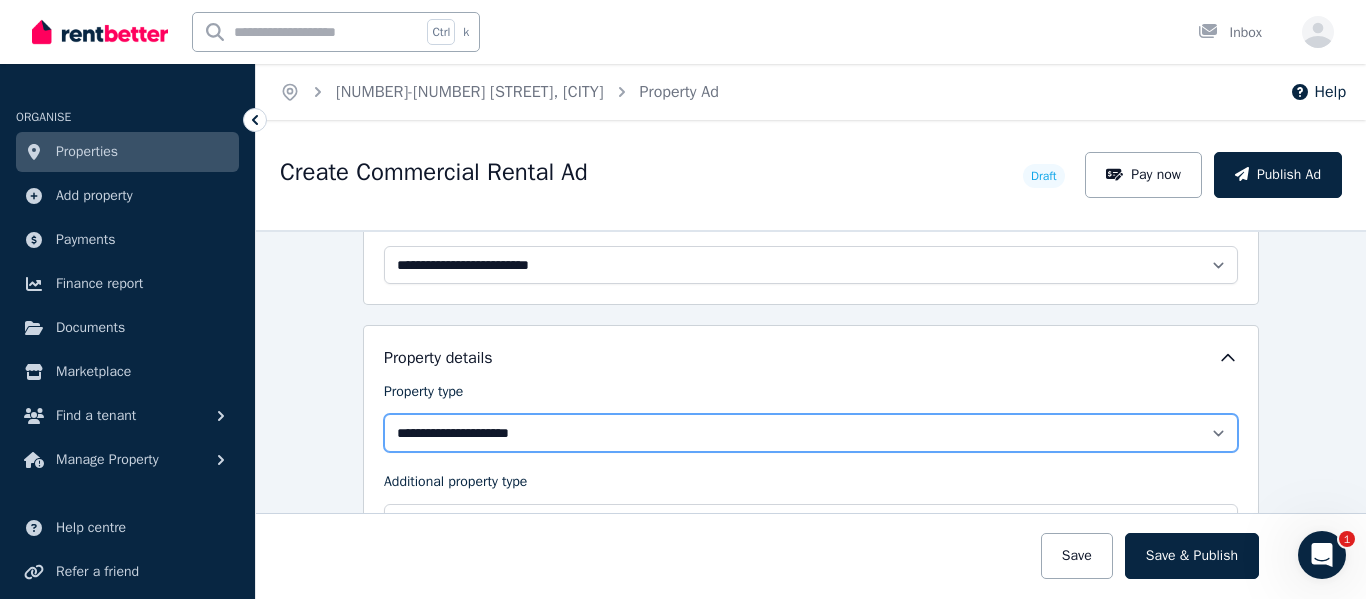 click on "**********" at bounding box center (811, 433) 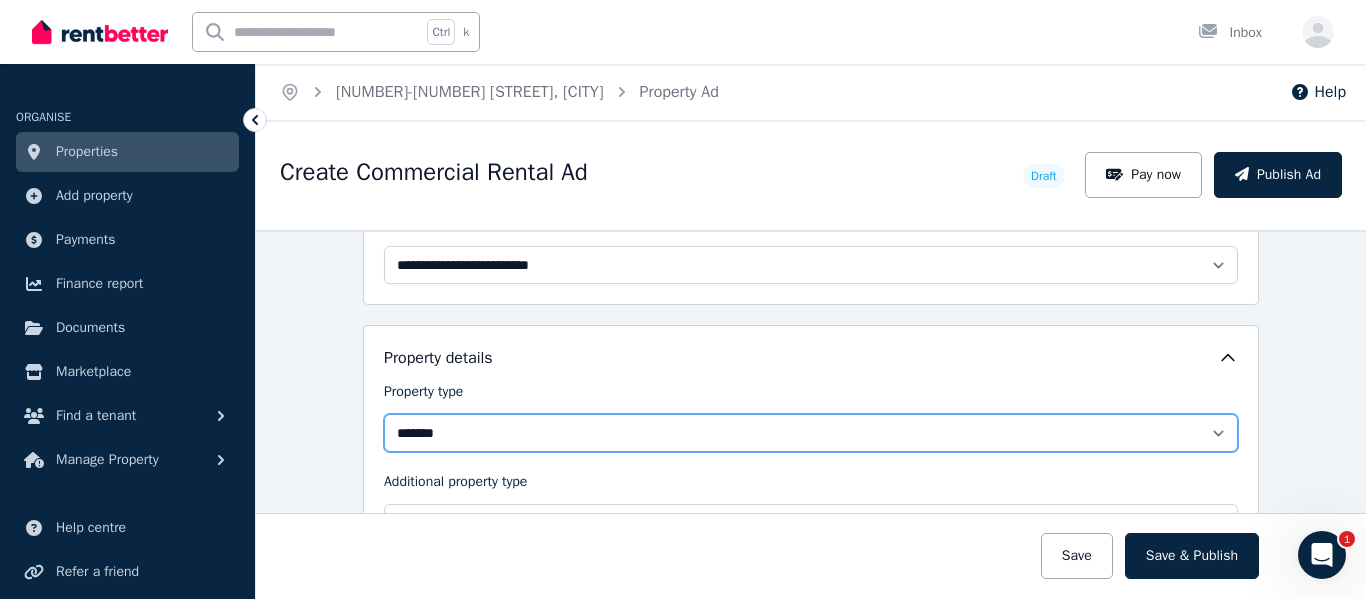 click on "**********" at bounding box center [811, 433] 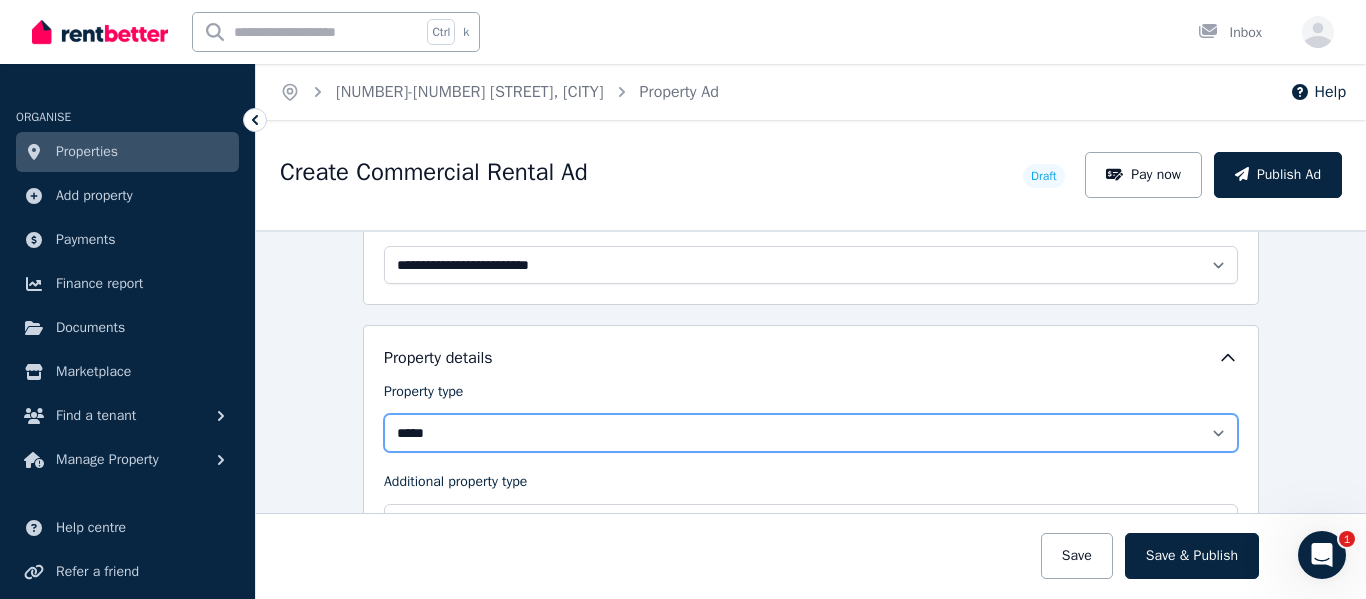 click on "**********" at bounding box center [811, 433] 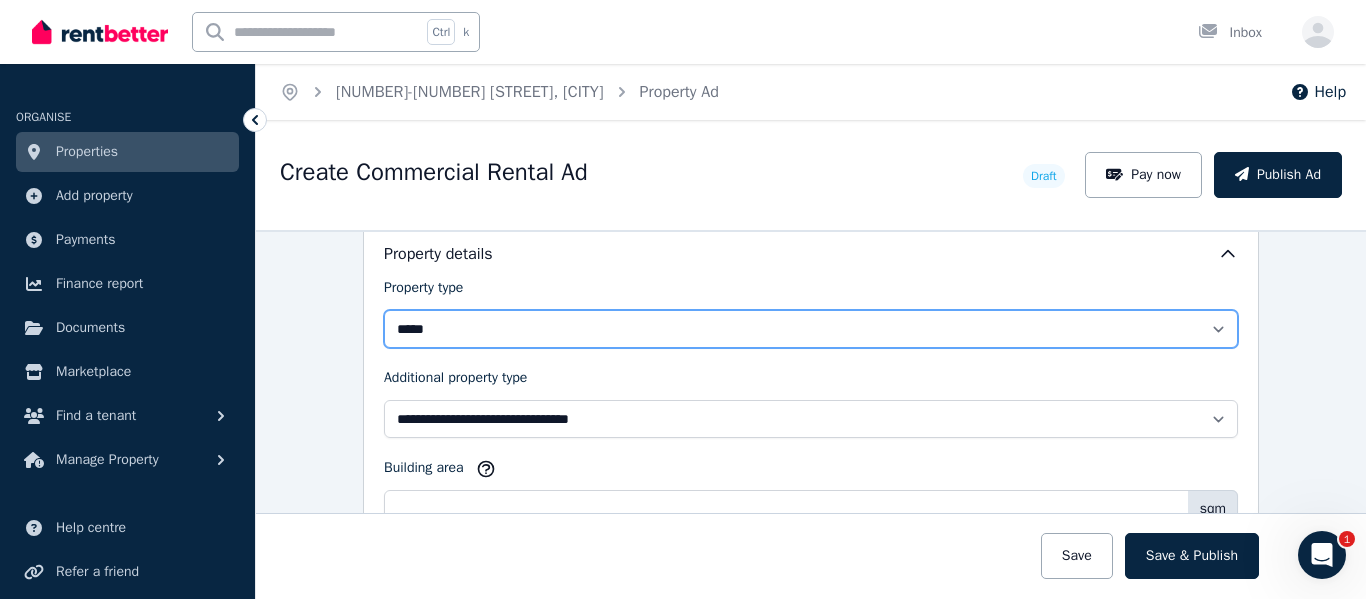 scroll, scrollTop: 1106, scrollLeft: 0, axis: vertical 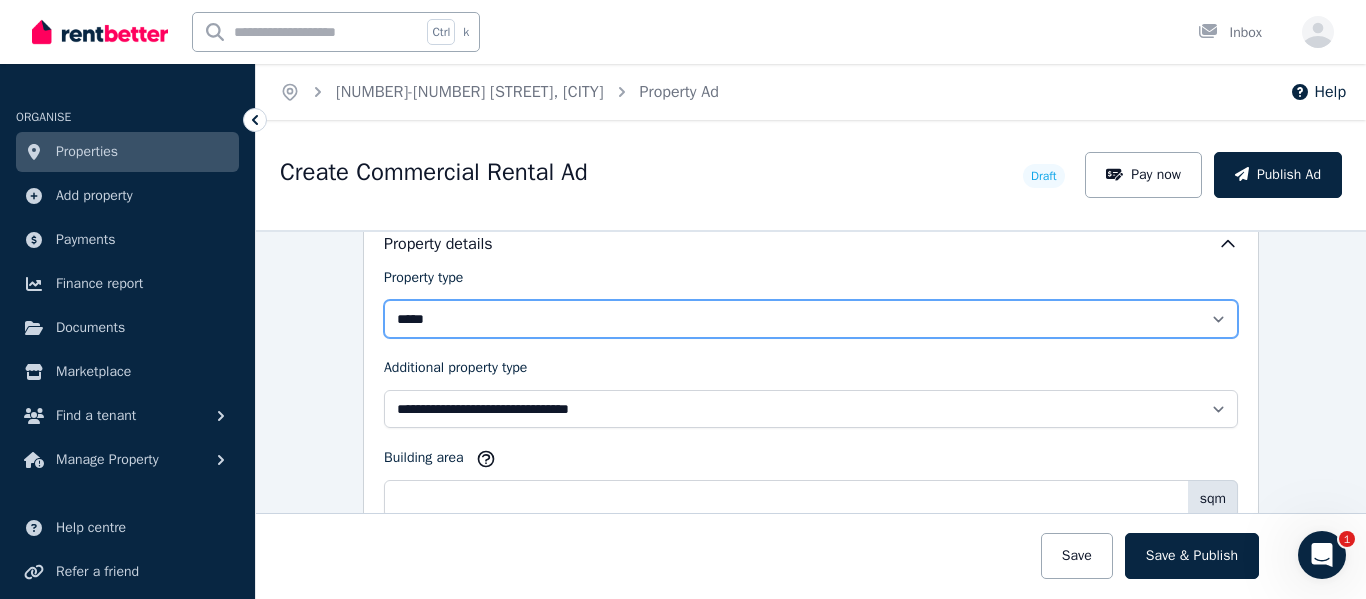 click on "**********" at bounding box center [811, 319] 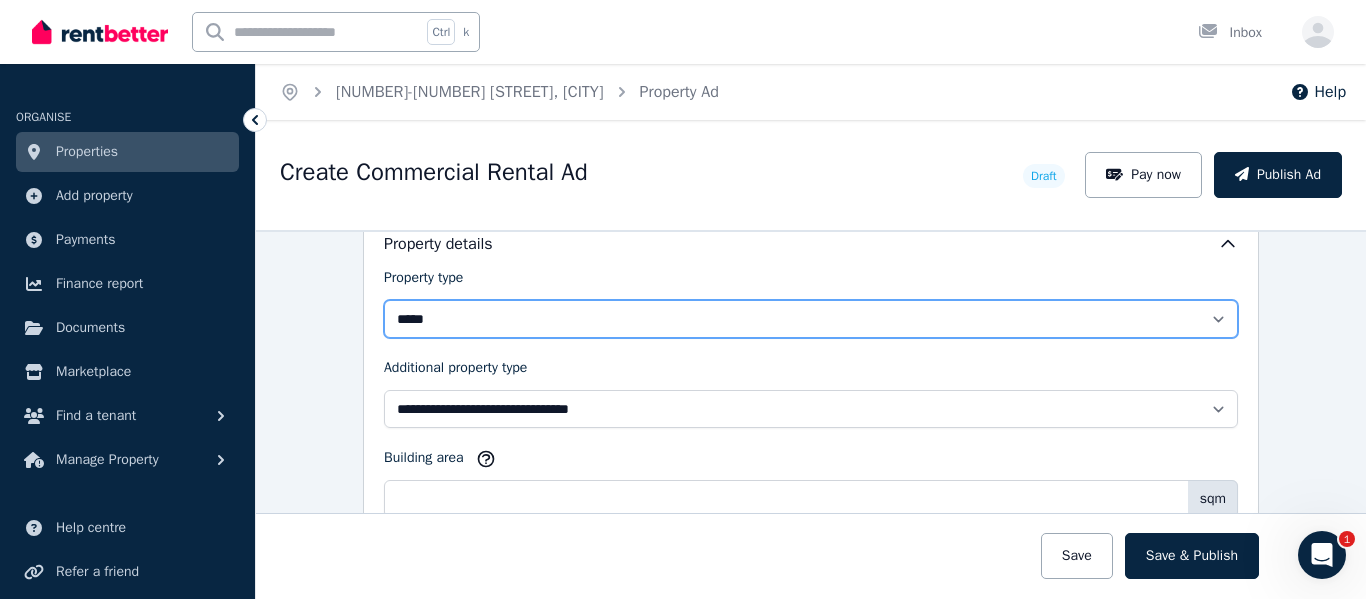 select on "**********" 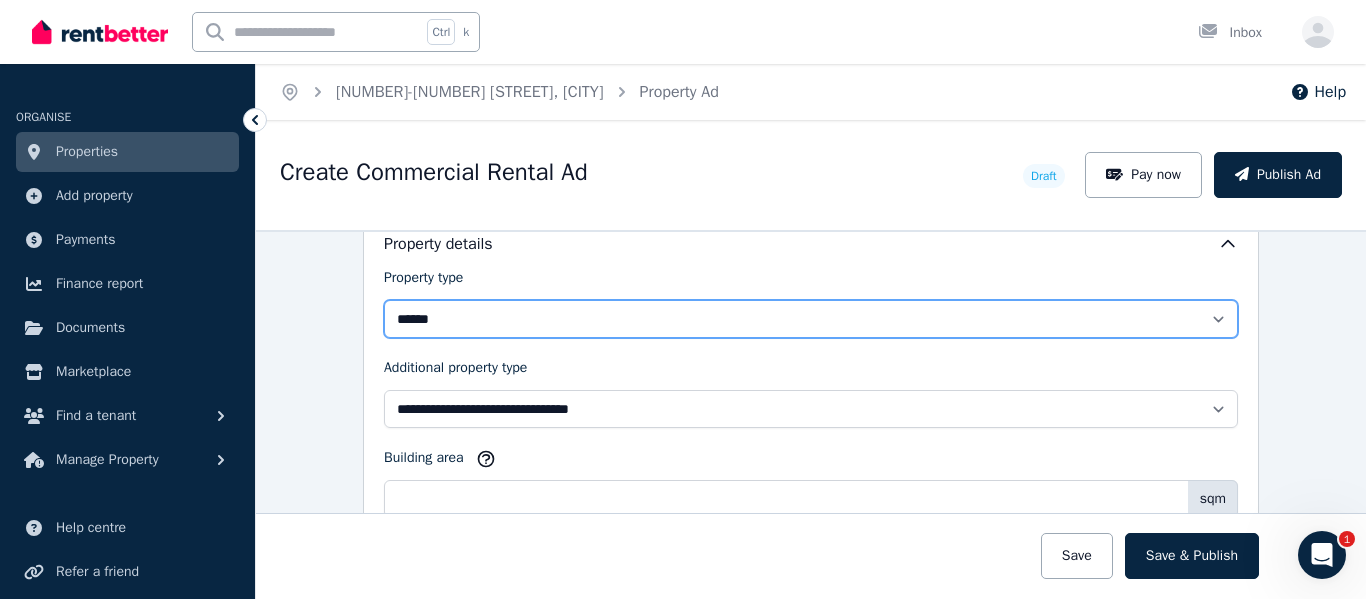 click on "**********" at bounding box center [811, 319] 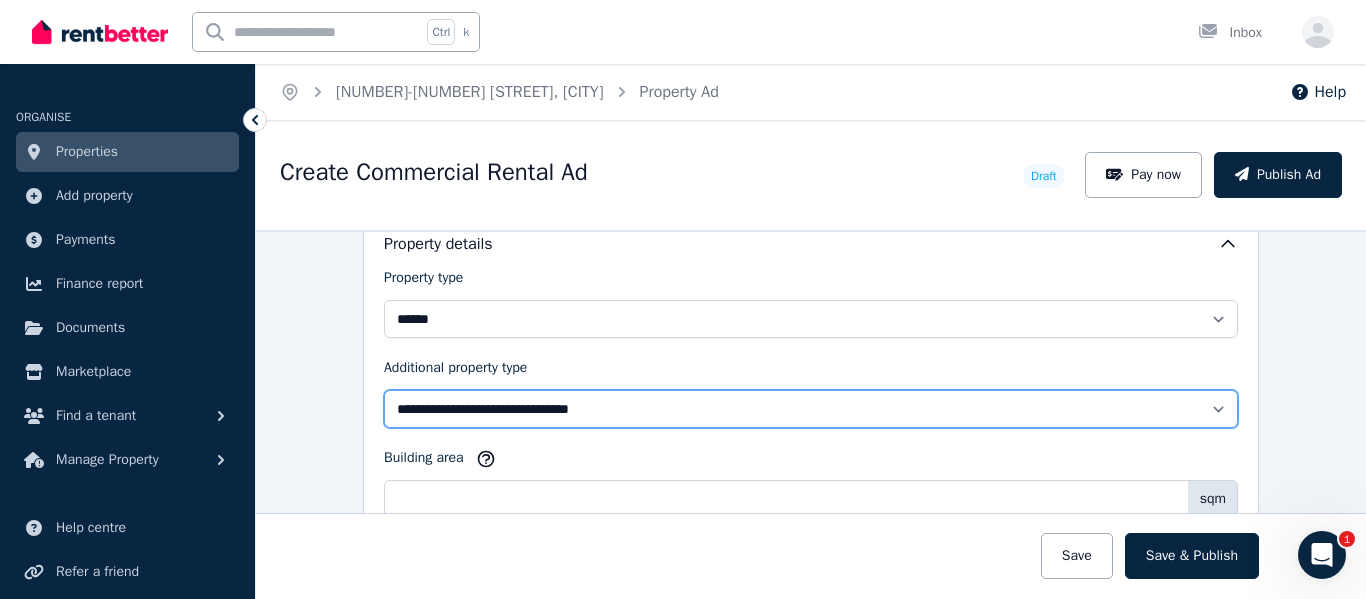click on "**********" at bounding box center (811, 409) 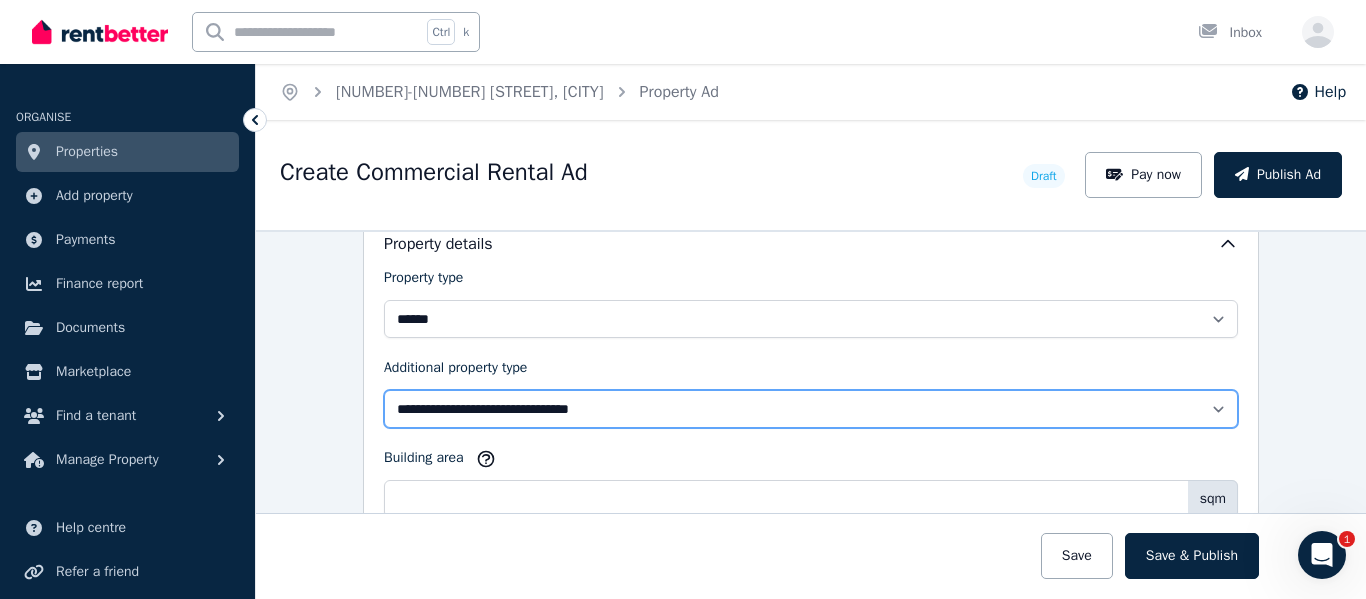 select on "**********" 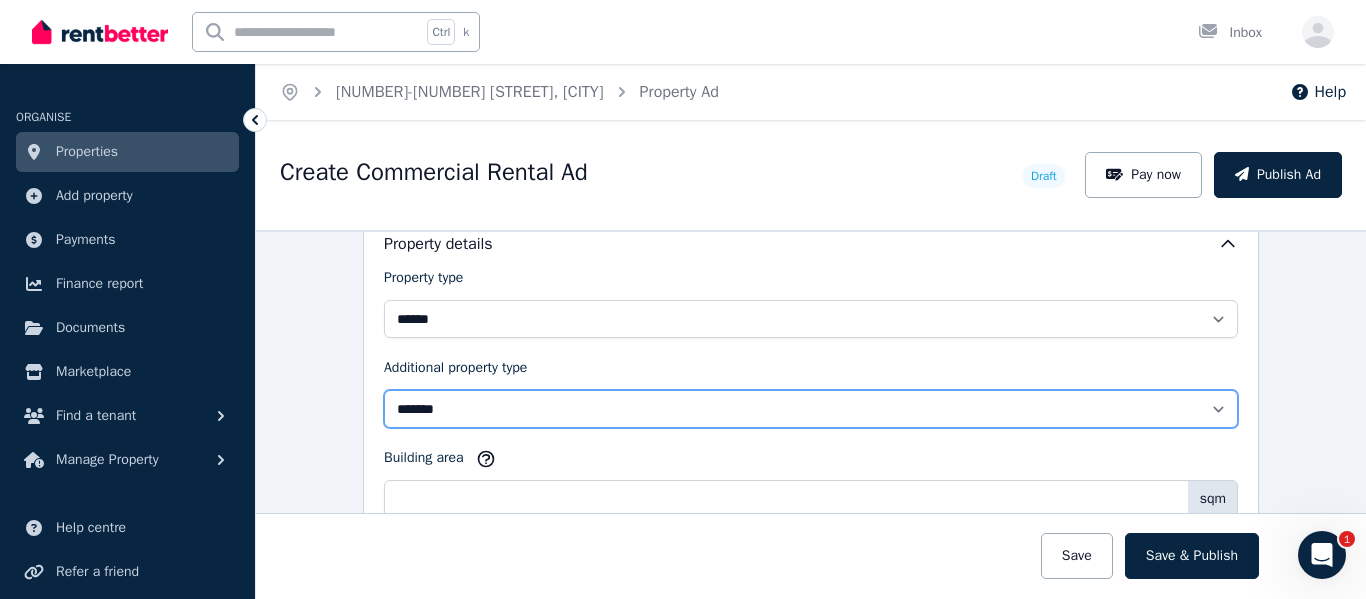 click on "**********" at bounding box center [811, 409] 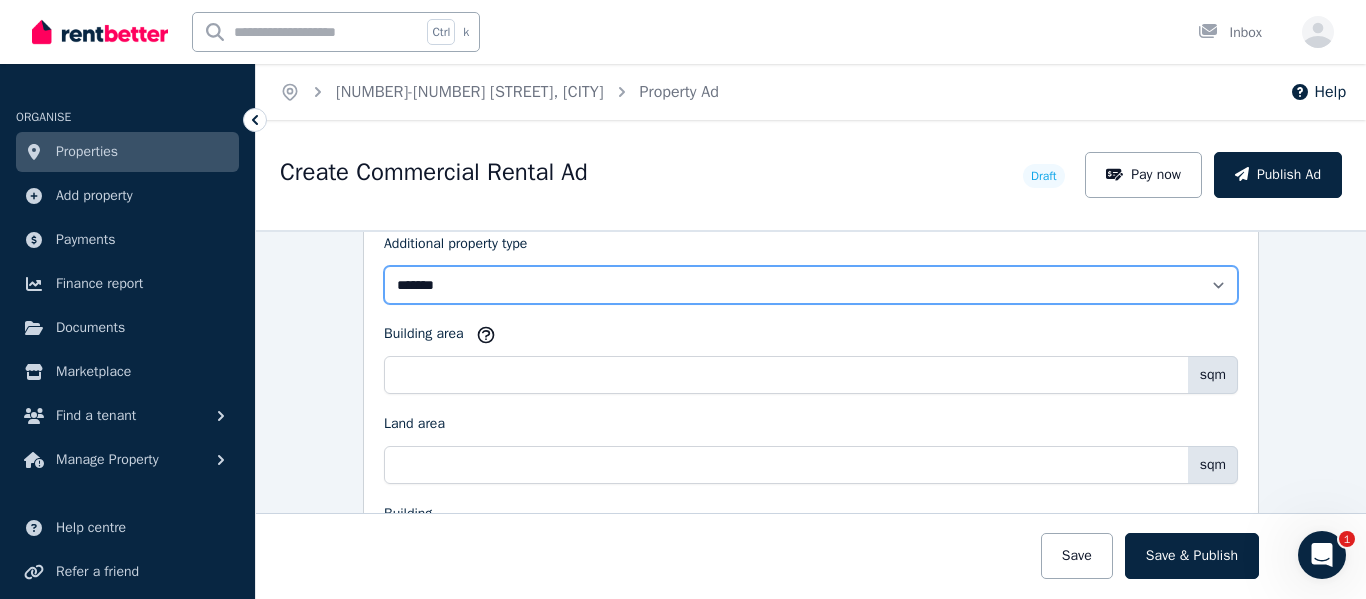 scroll, scrollTop: 1231, scrollLeft: 0, axis: vertical 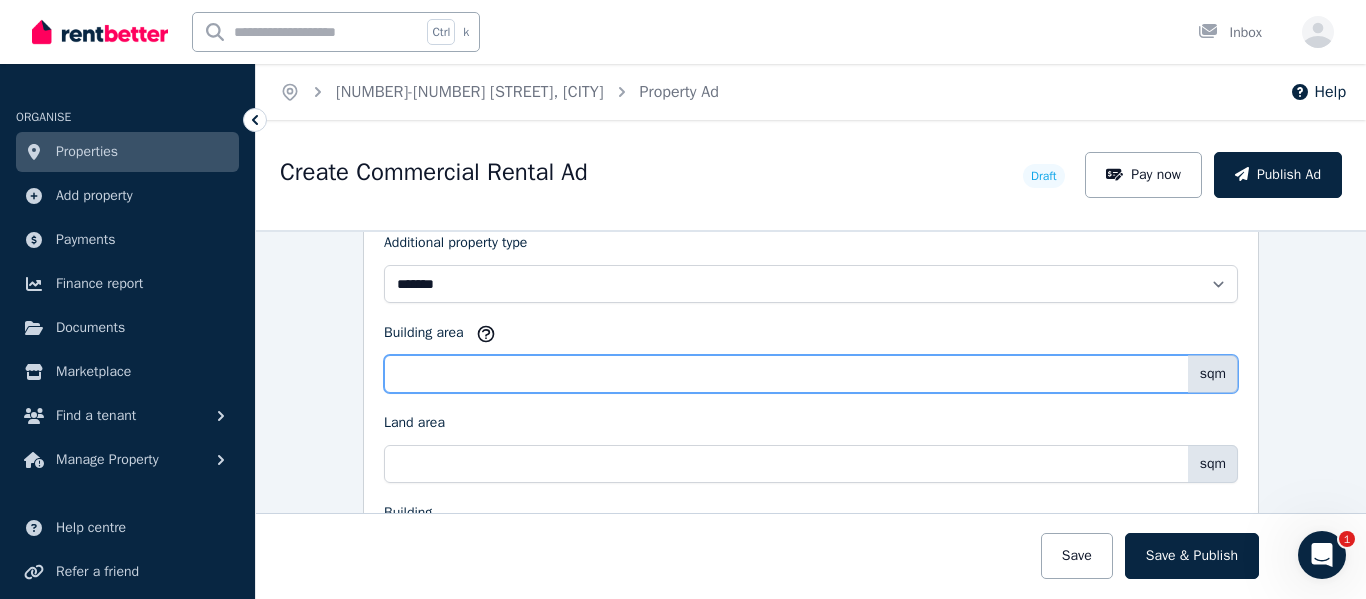 click on "Building area" at bounding box center (811, 374) 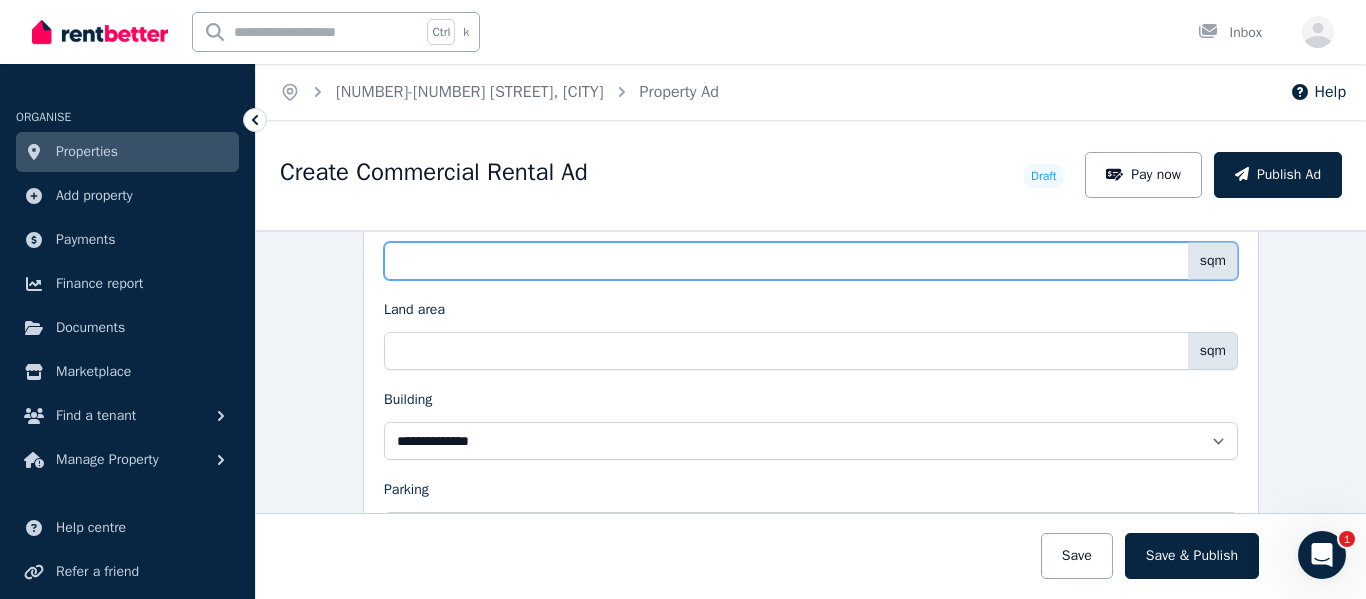 scroll, scrollTop: 1313, scrollLeft: 0, axis: vertical 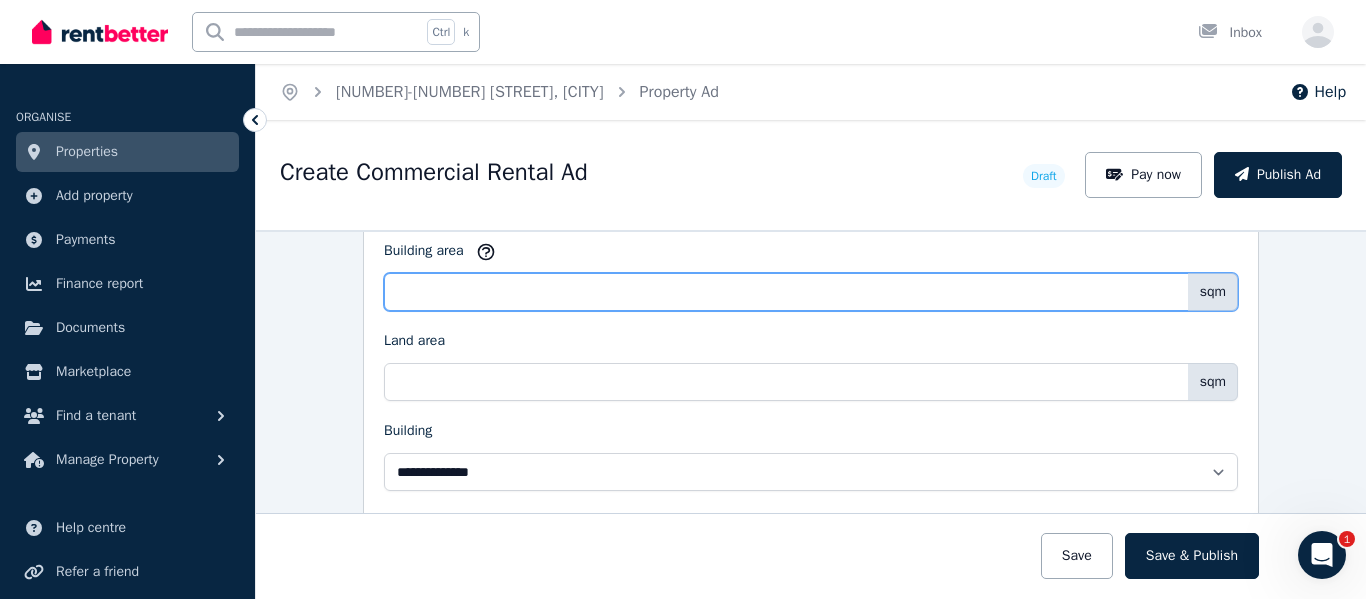type on "**" 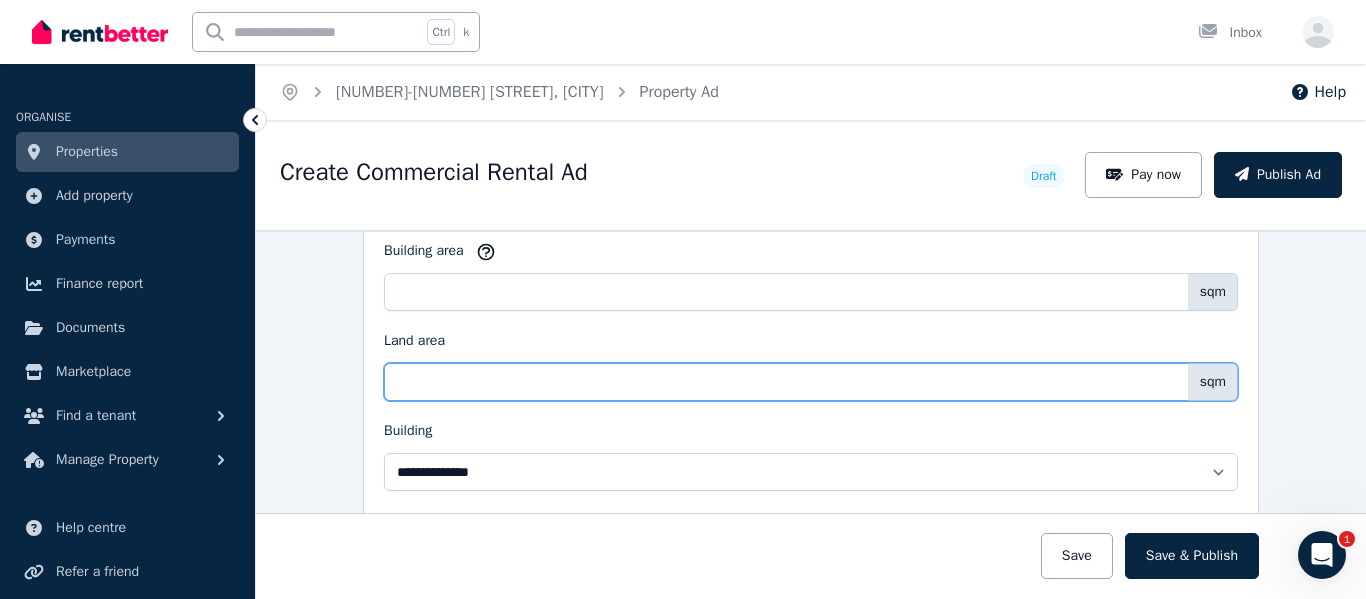 click on "Land area" at bounding box center (811, 382) 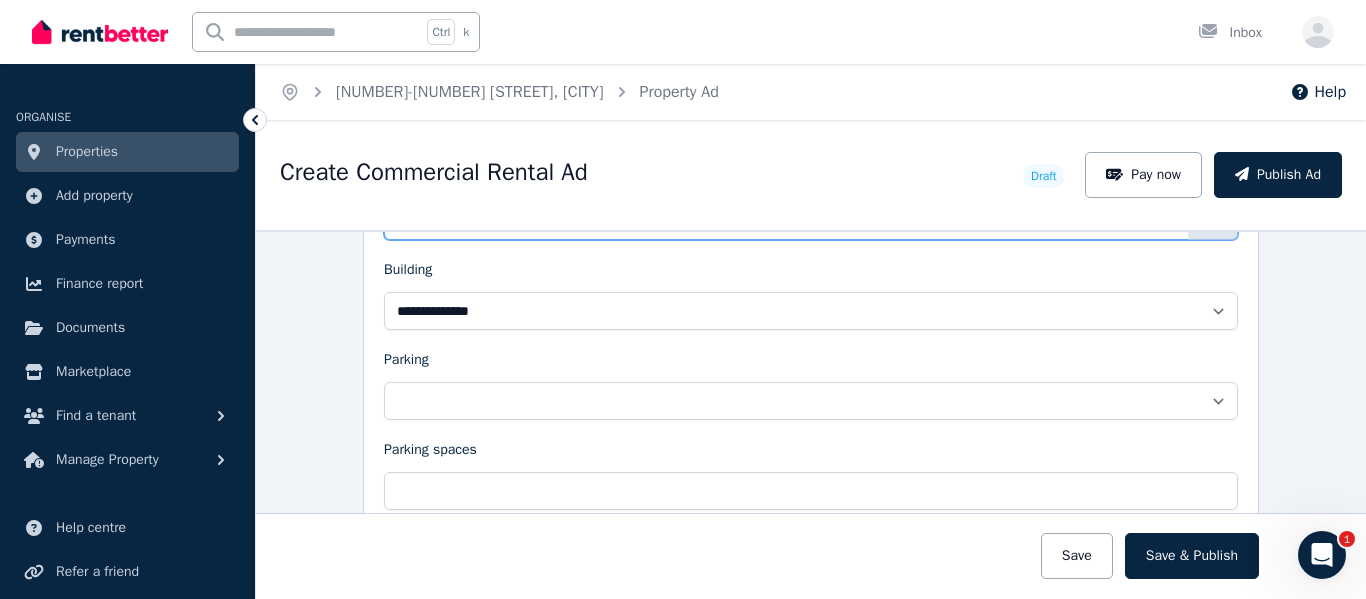 scroll, scrollTop: 1434, scrollLeft: 0, axis: vertical 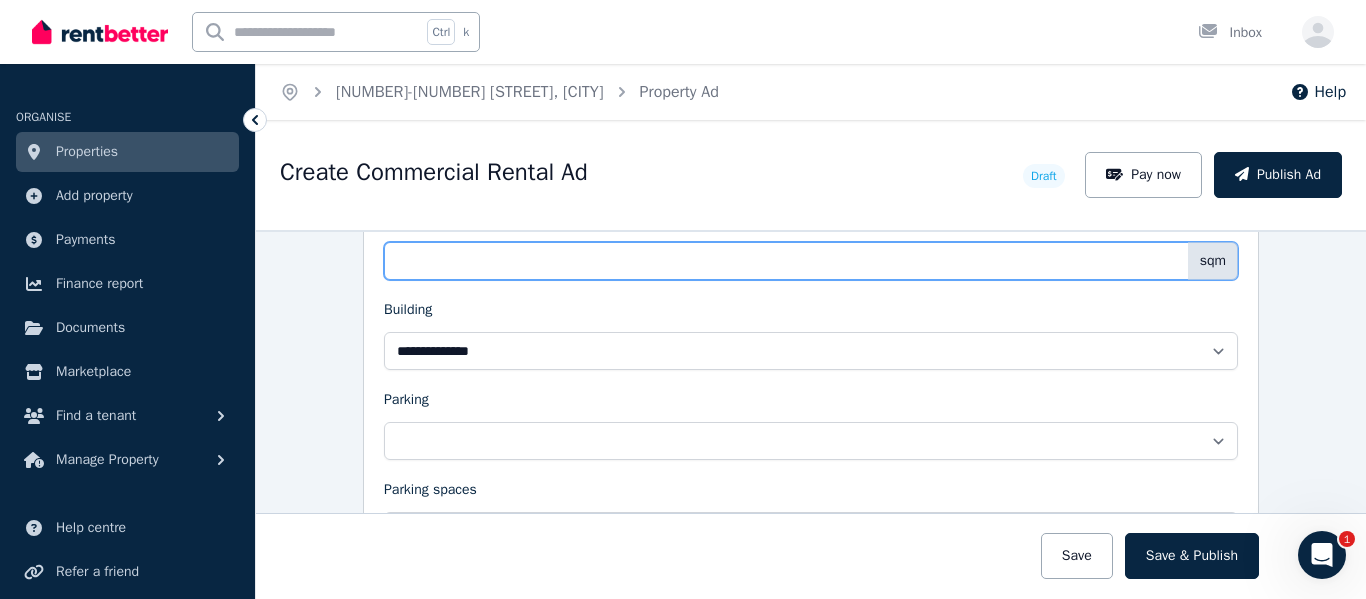 type on "**" 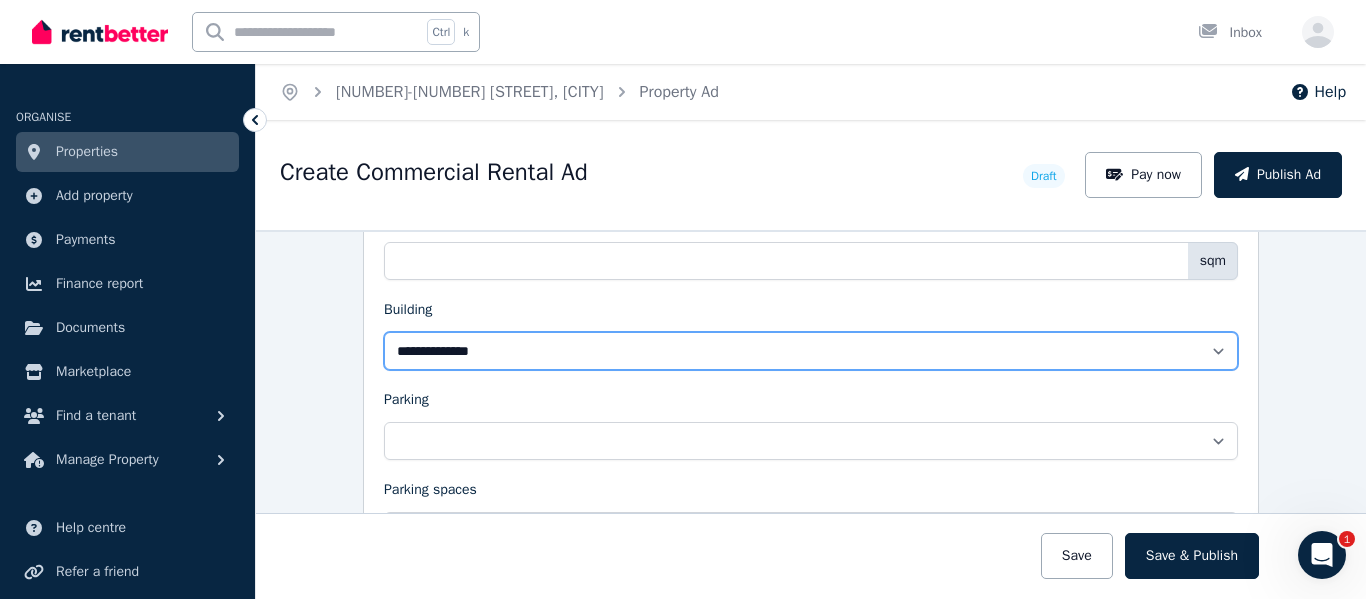 click on "**********" at bounding box center (811, 351) 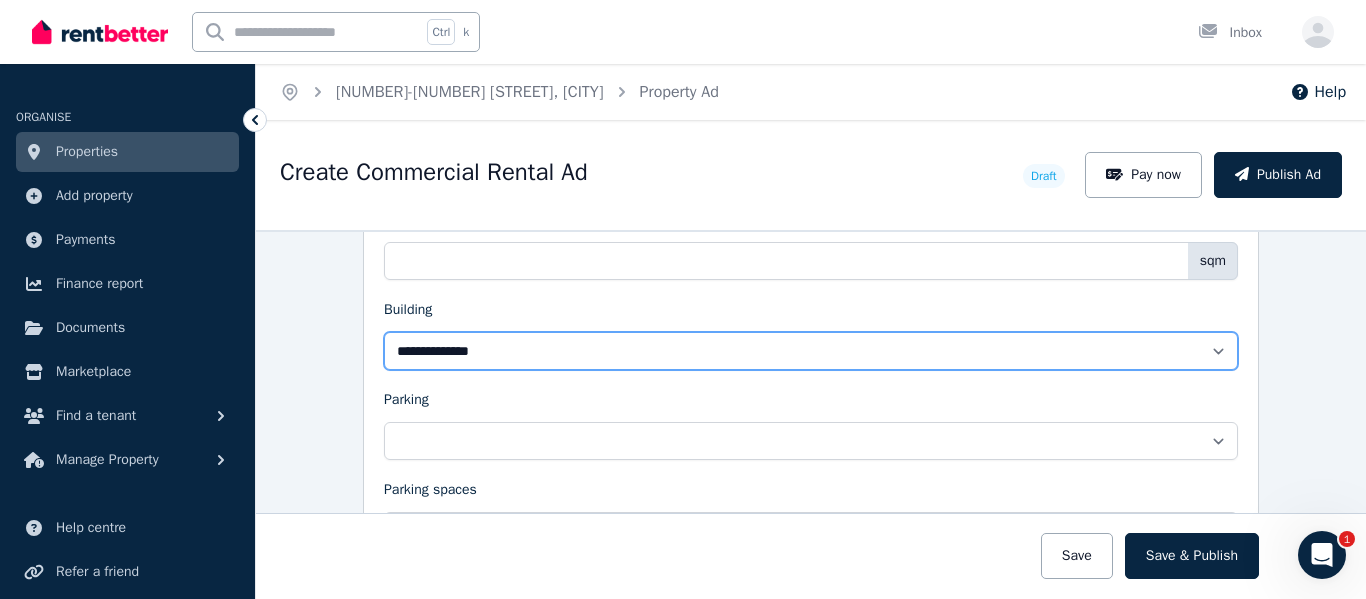 select on "**********" 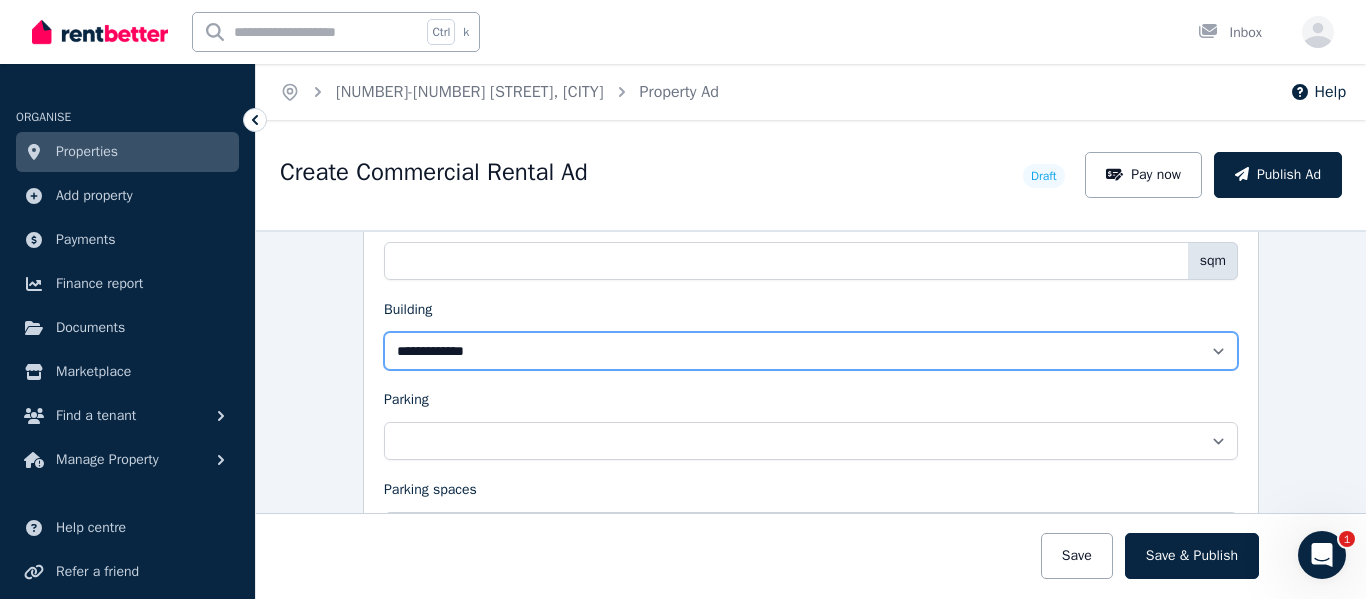 click on "**********" at bounding box center [811, 351] 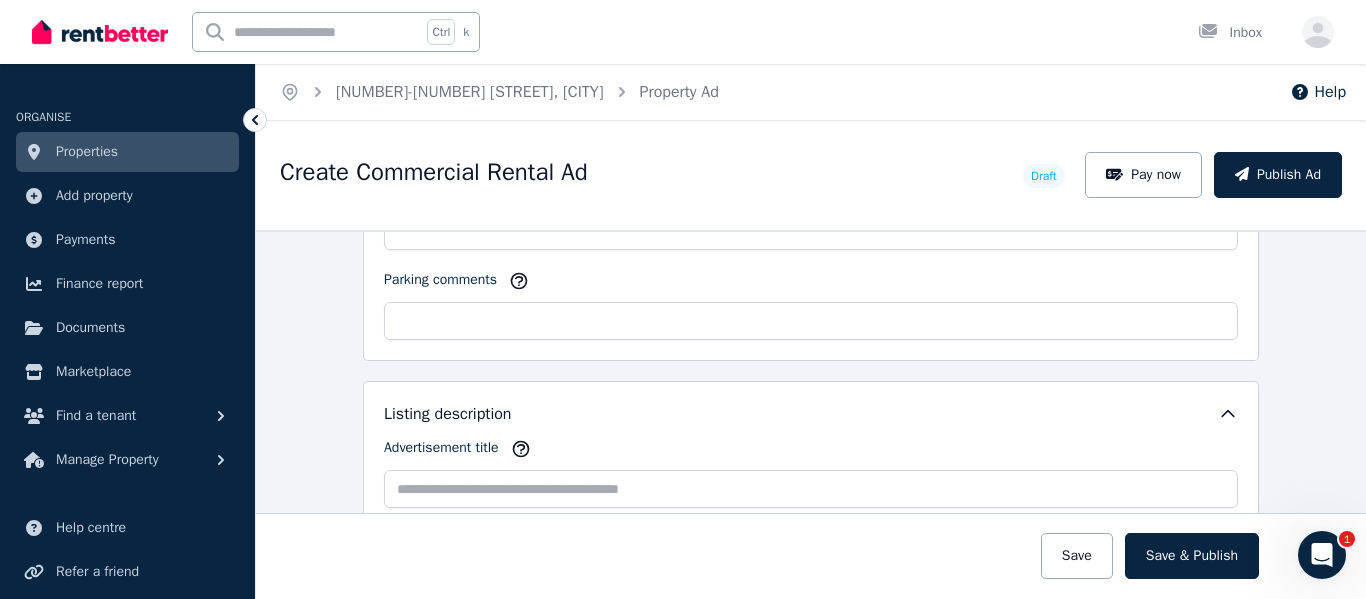scroll, scrollTop: 1755, scrollLeft: 0, axis: vertical 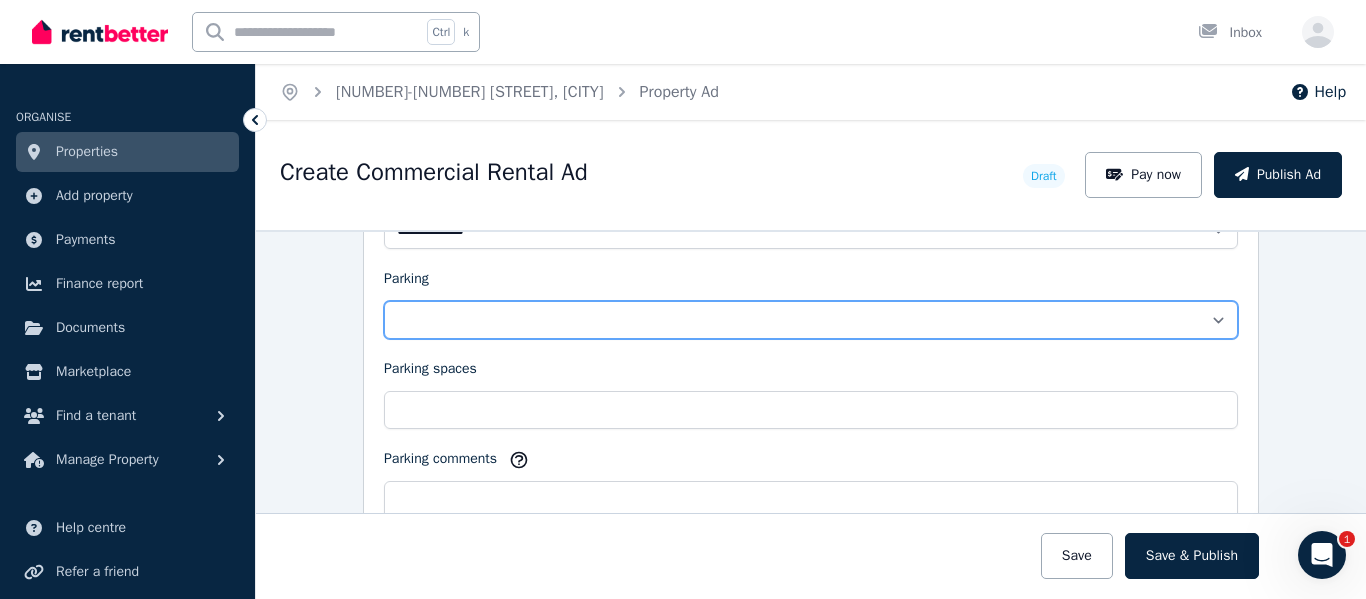 click on "**********" at bounding box center [811, 320] 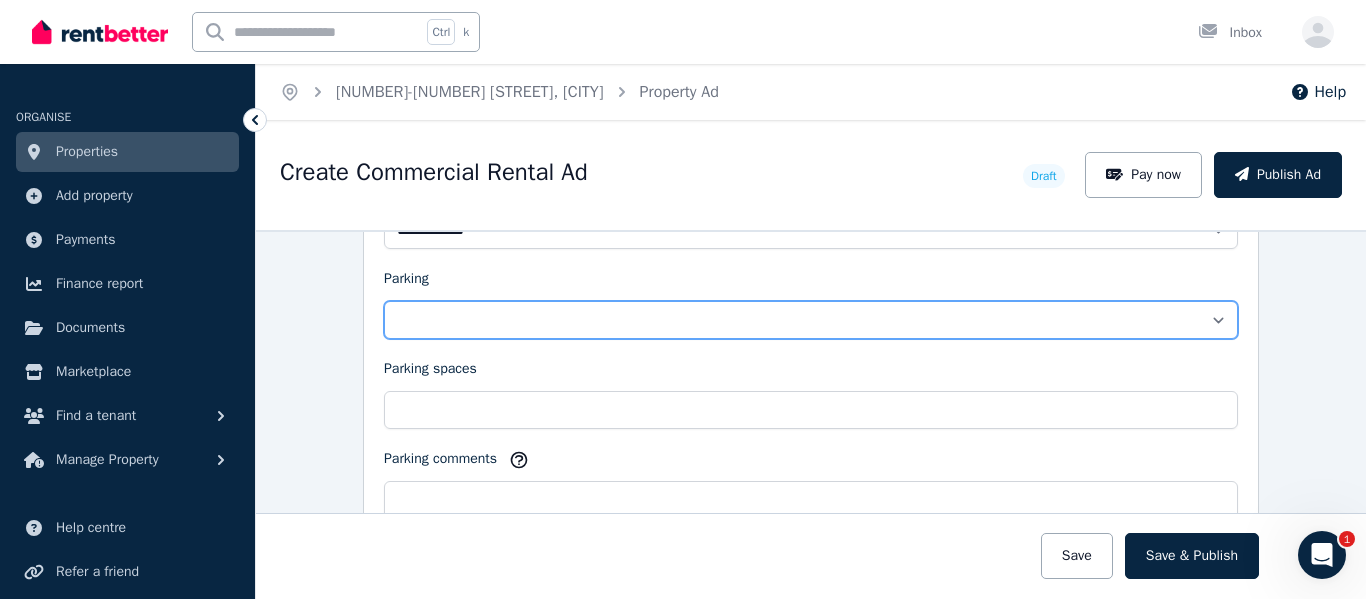 select on "**********" 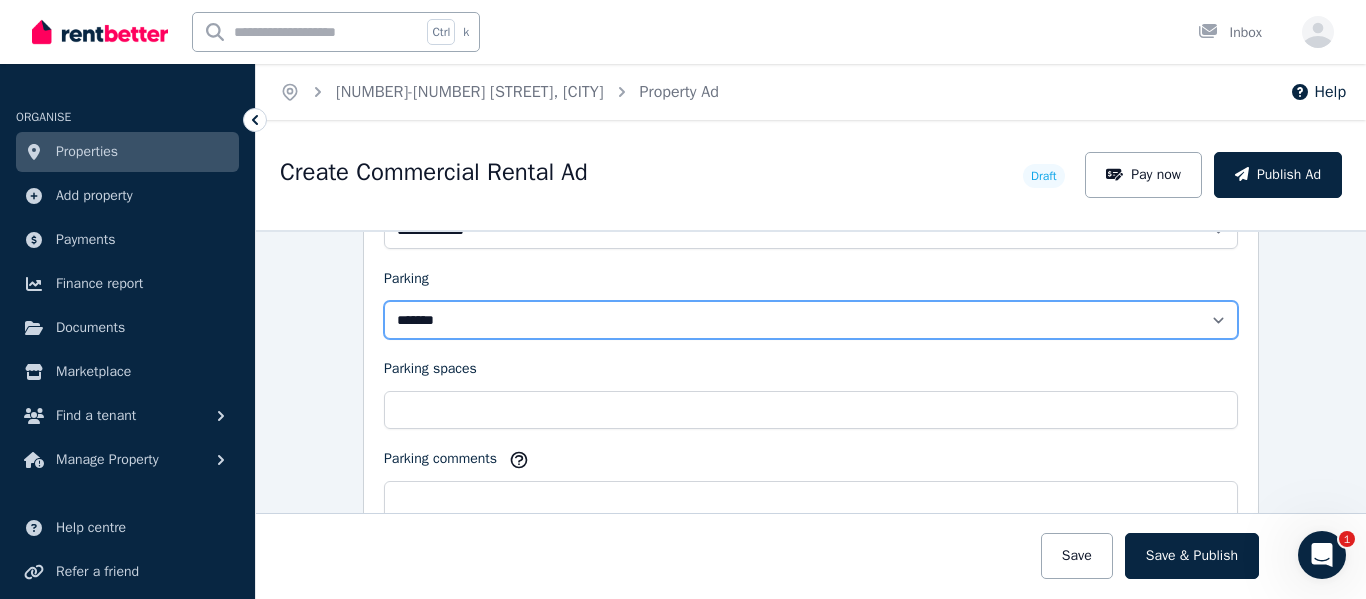 click on "**********" at bounding box center [811, 320] 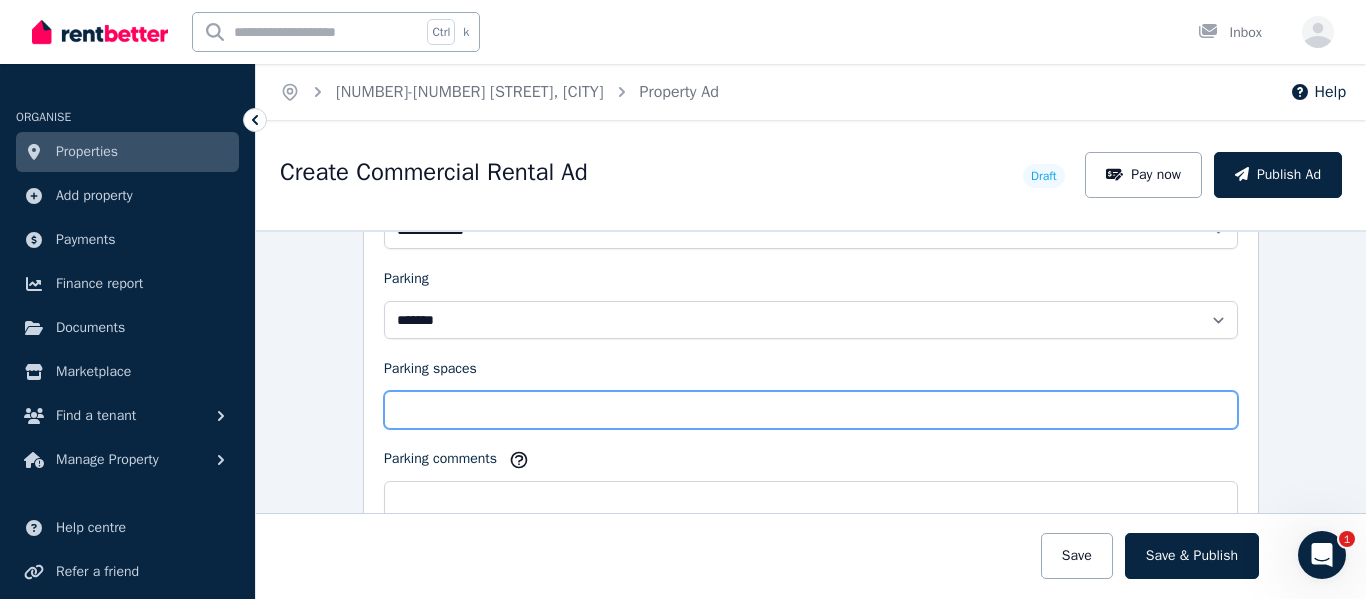 click on "Parking spaces" at bounding box center (811, 410) 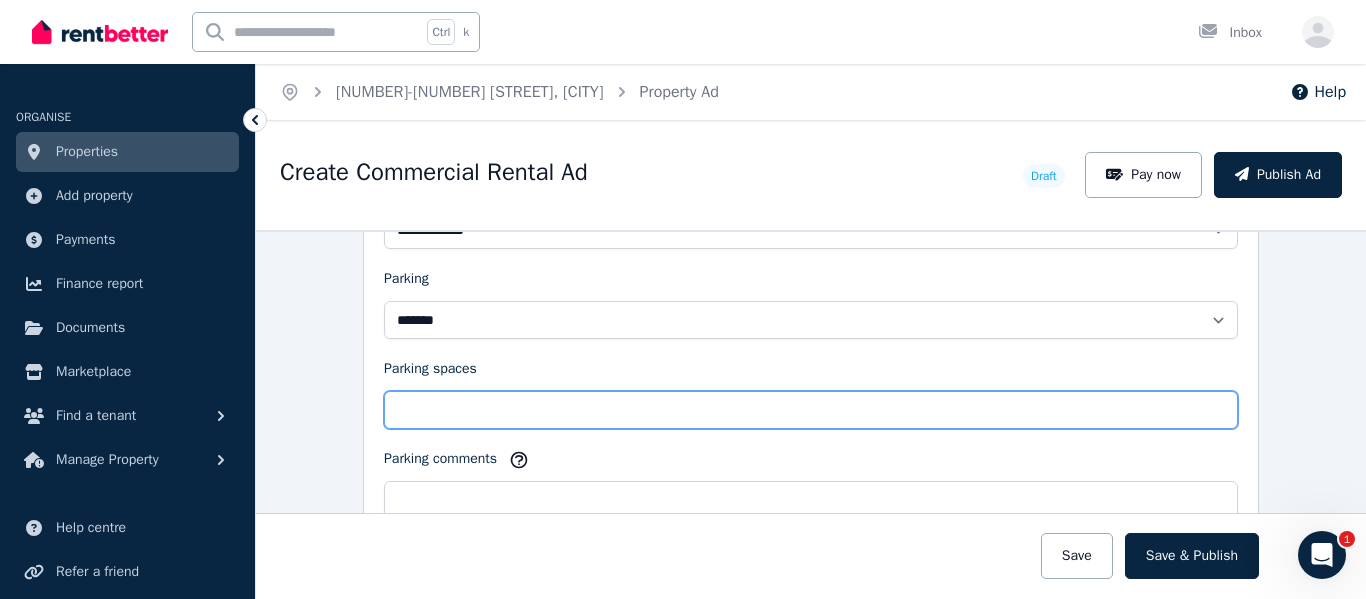 click on "Parking spaces" at bounding box center [811, 410] 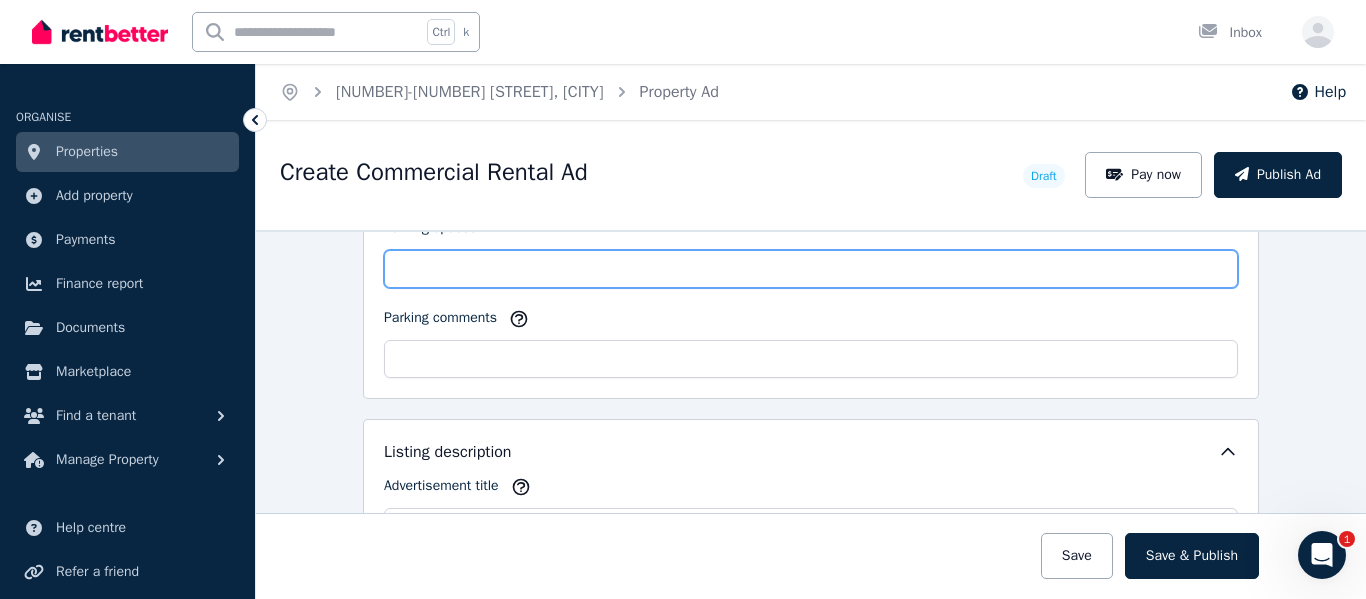 scroll, scrollTop: 1685, scrollLeft: 0, axis: vertical 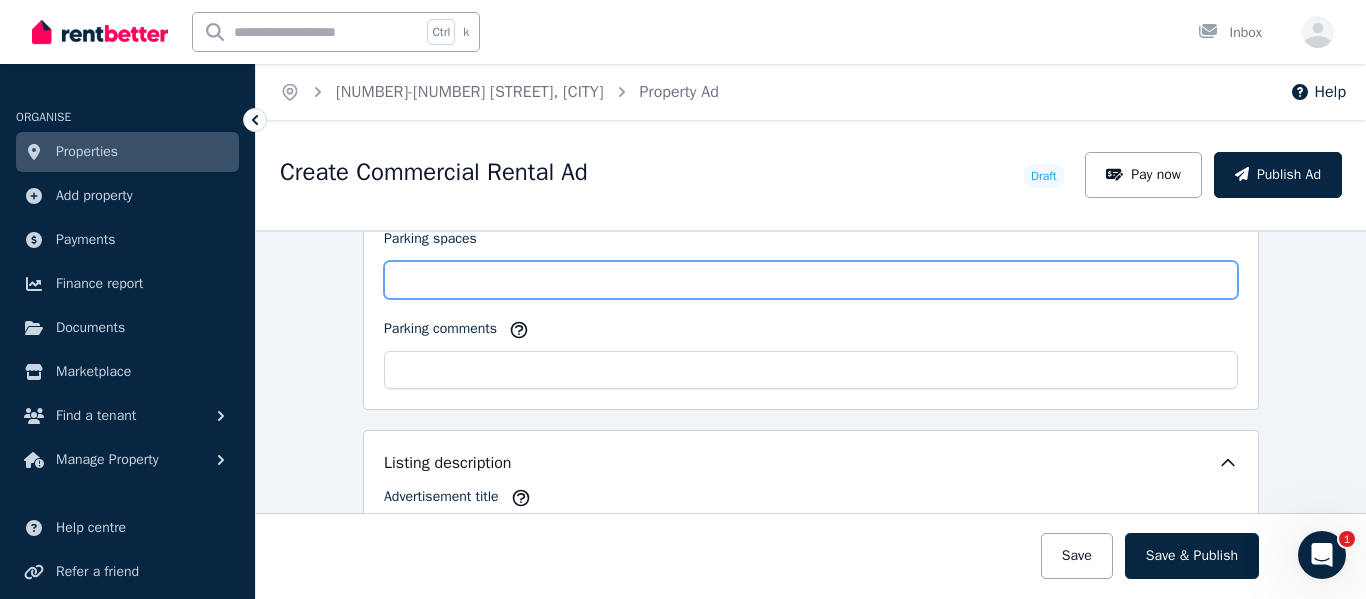 type on "*" 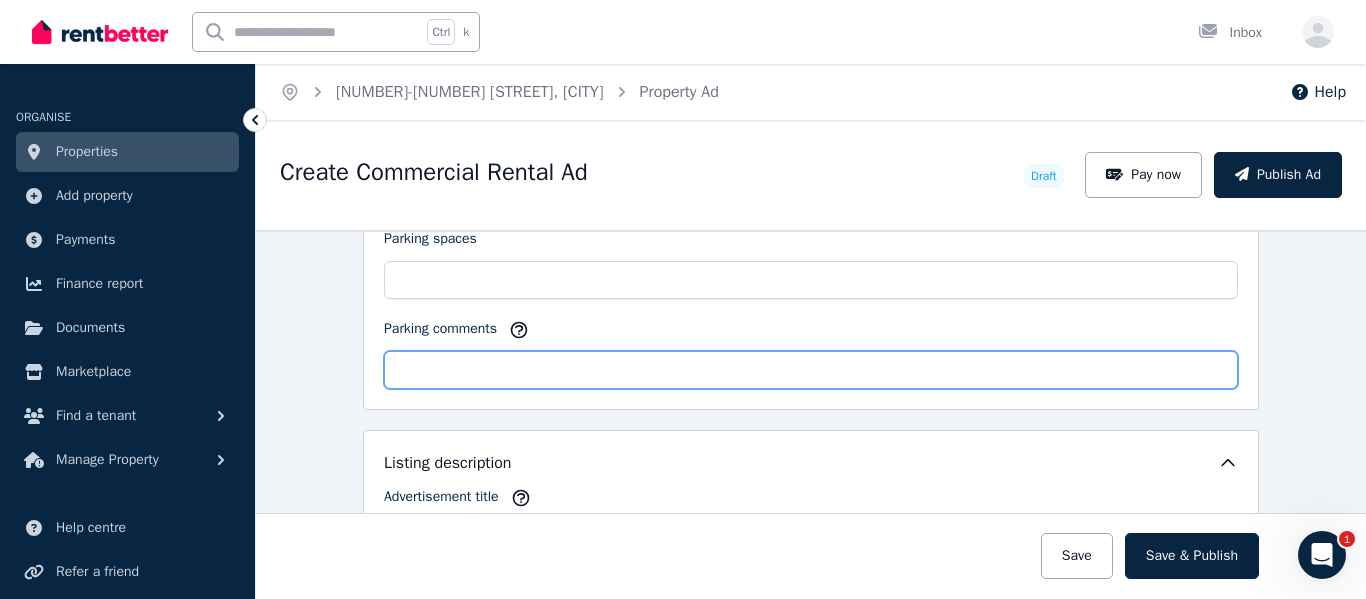 click on "Parking comments" at bounding box center (811, 370) 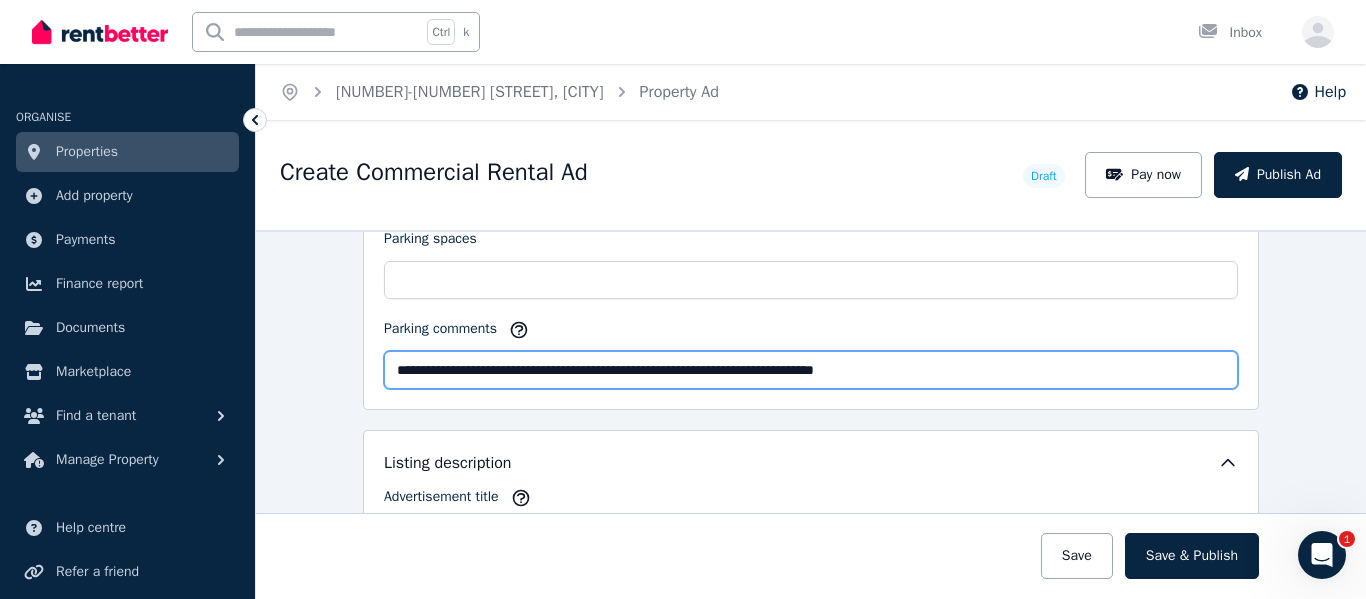 scroll, scrollTop: 1830, scrollLeft: 0, axis: vertical 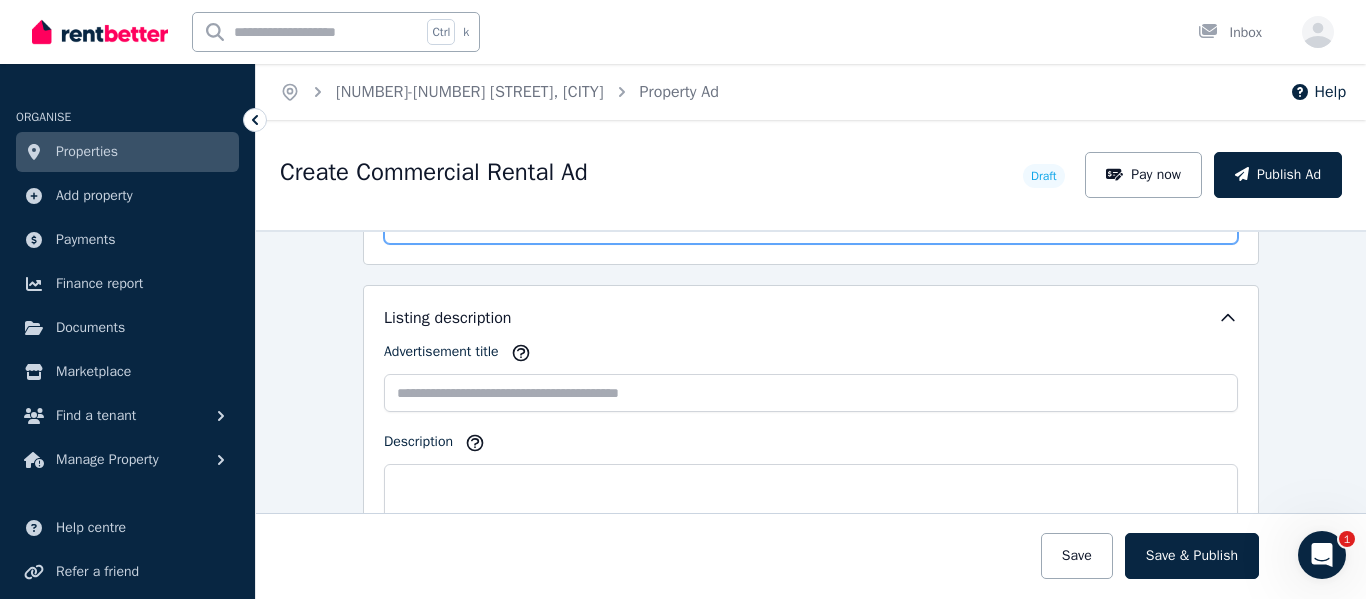 type on "**********" 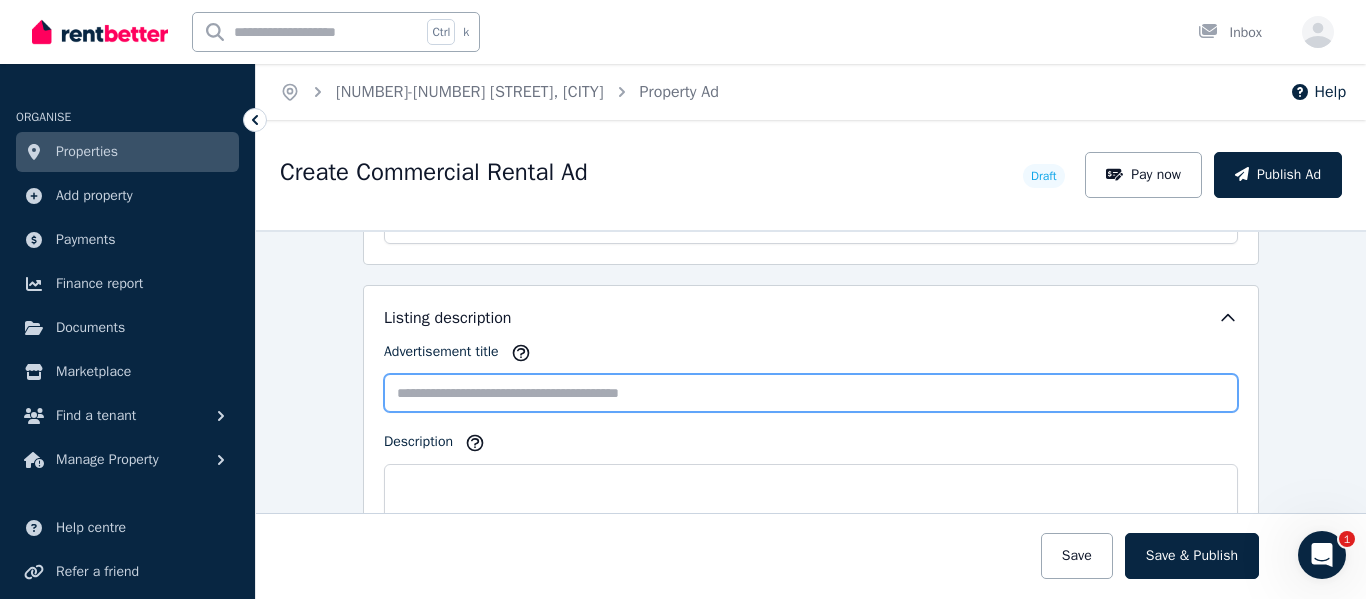 click on "Advertisement title" at bounding box center (811, 393) 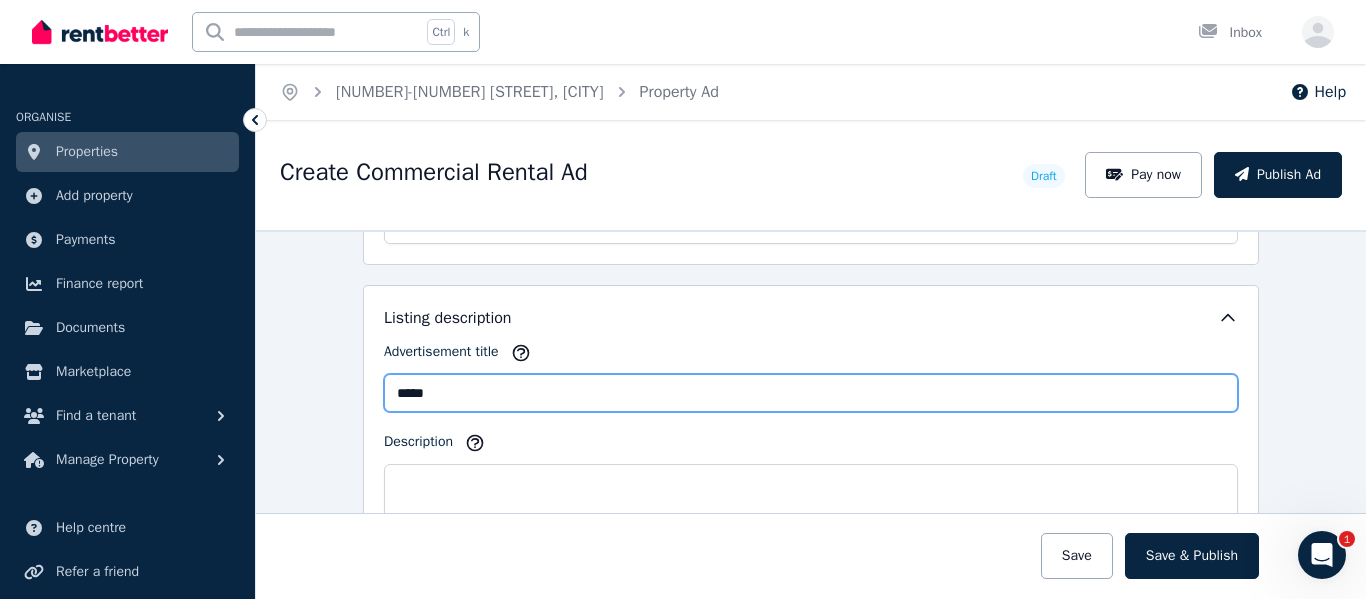click on "****" at bounding box center (811, 393) 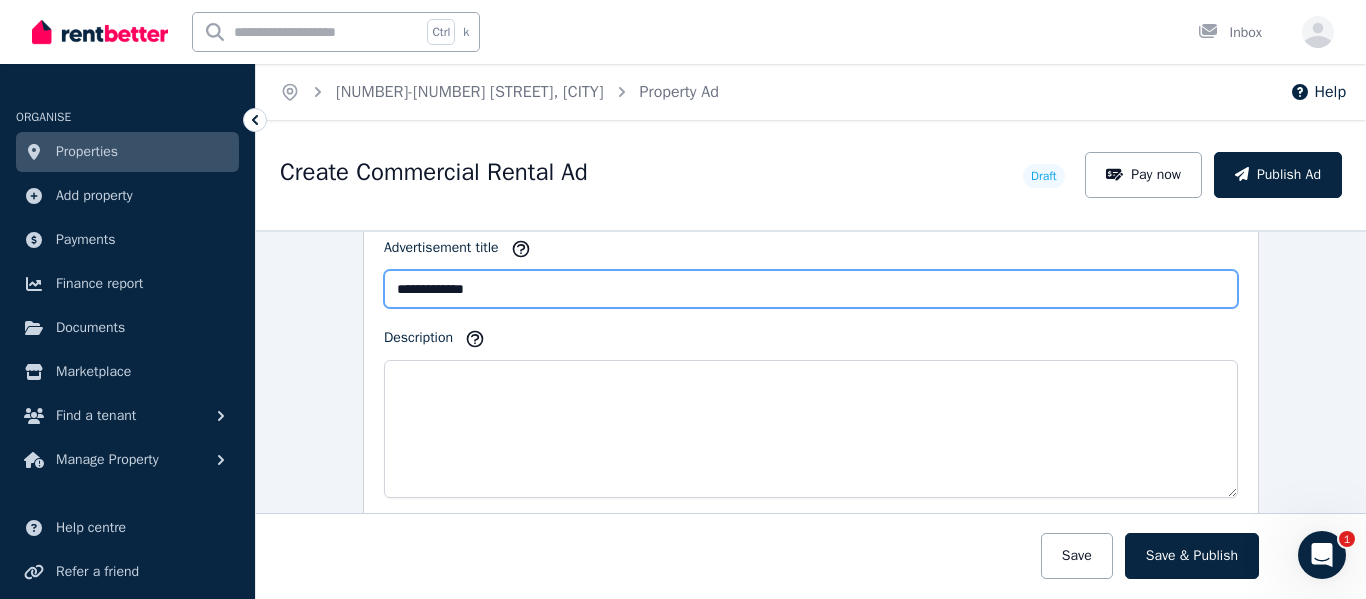 scroll, scrollTop: 1923, scrollLeft: 0, axis: vertical 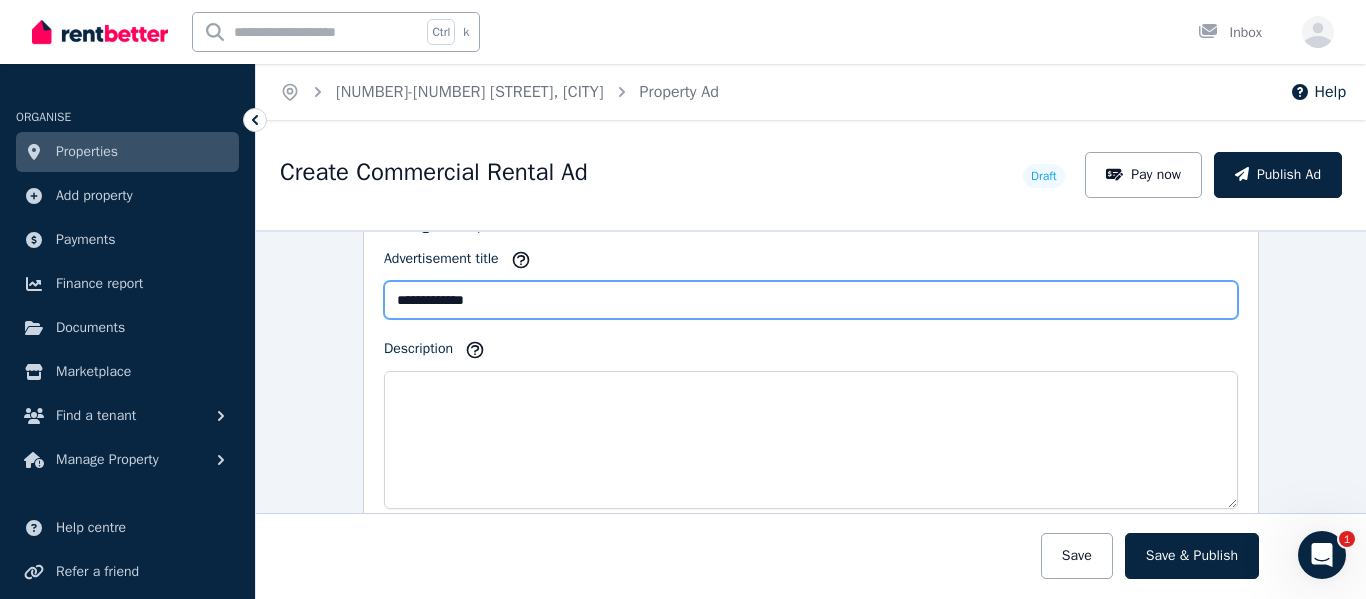 type on "**********" 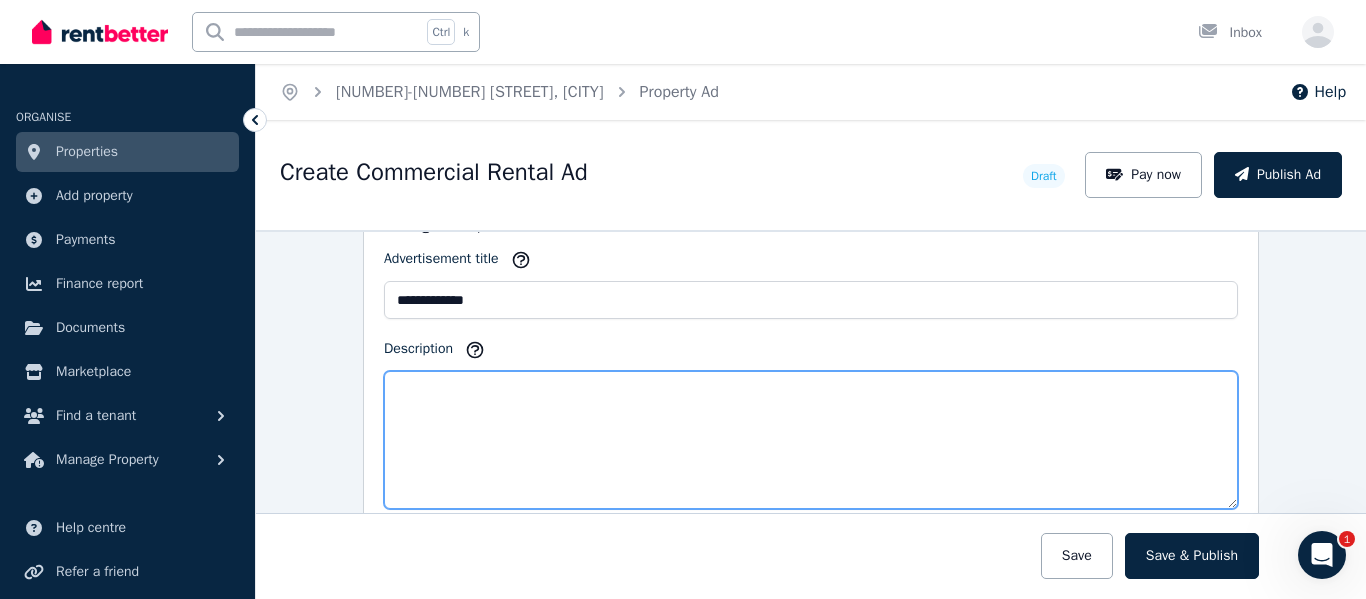 click on "Description" at bounding box center [811, 440] 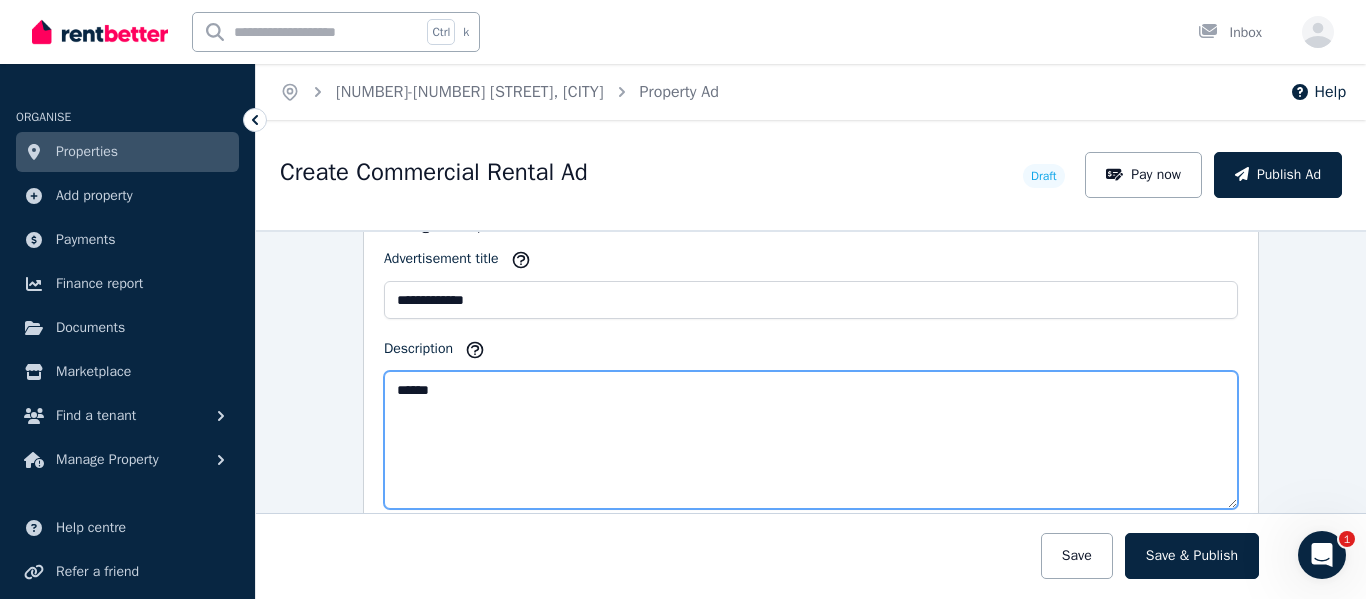 type on "*****" 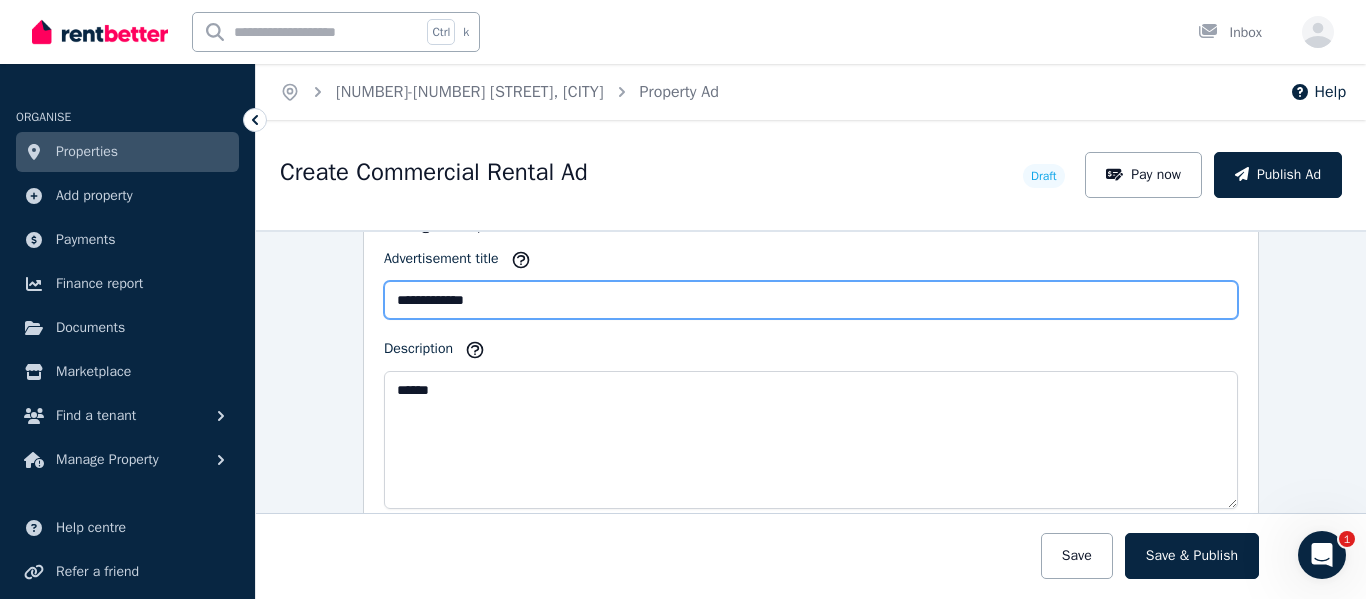 click on "**********" at bounding box center [811, 300] 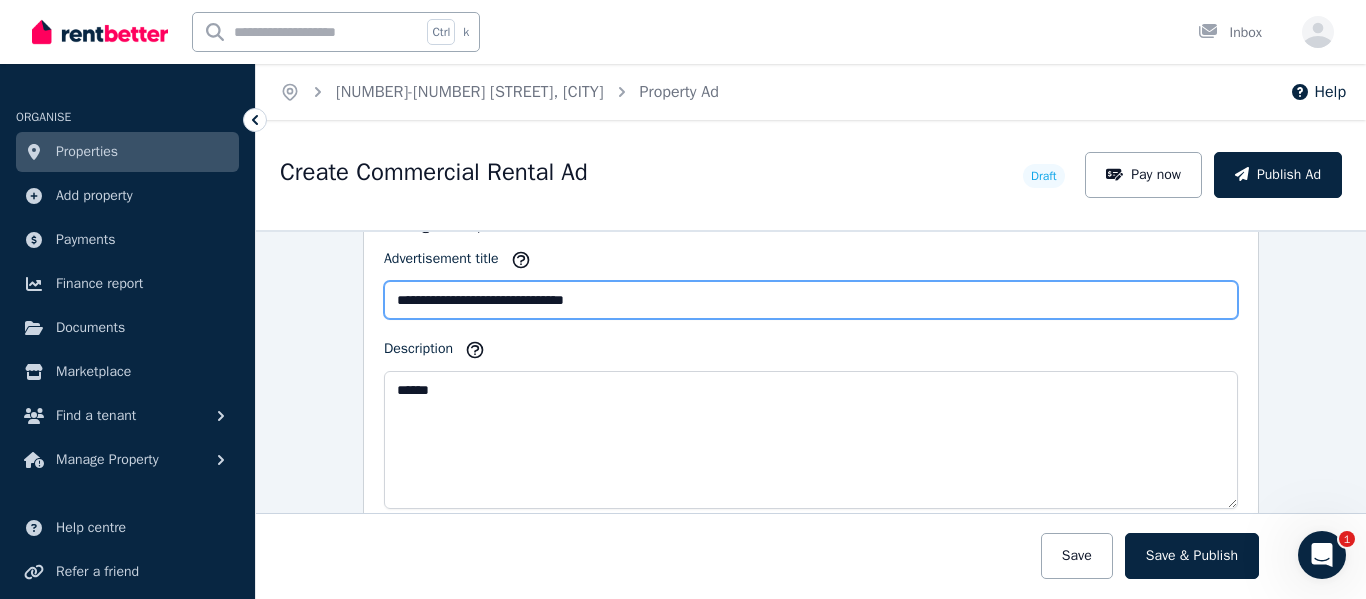 click on "**********" at bounding box center (811, 300) 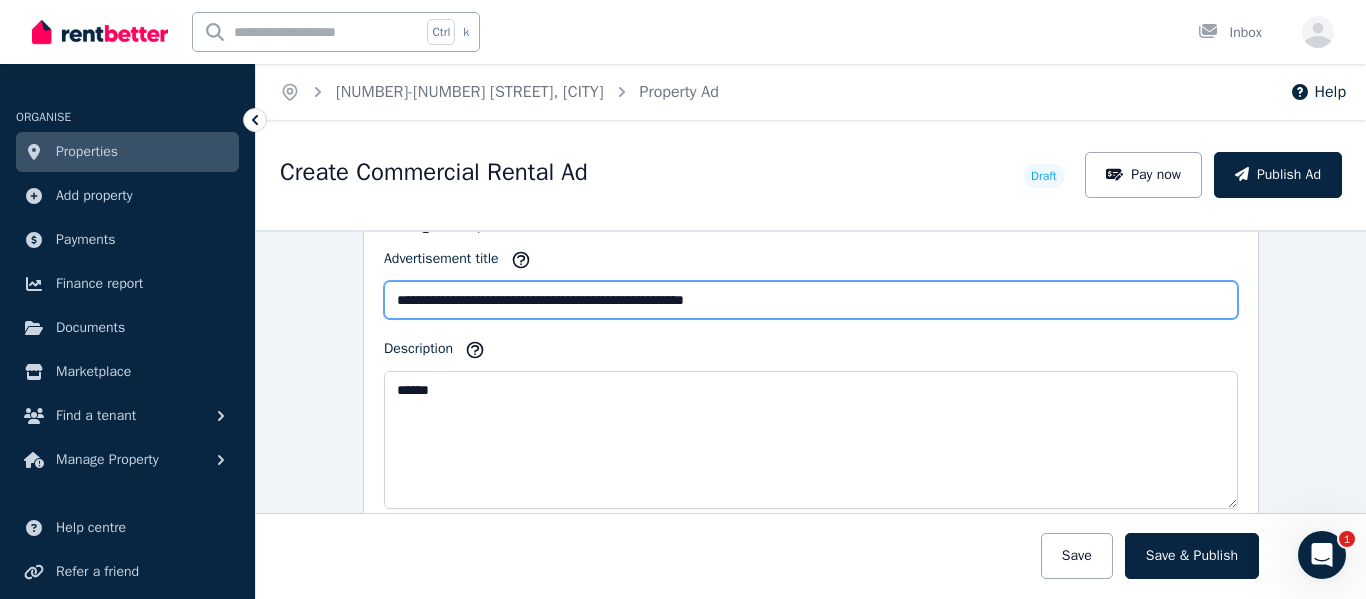 click on "**********" at bounding box center [811, 300] 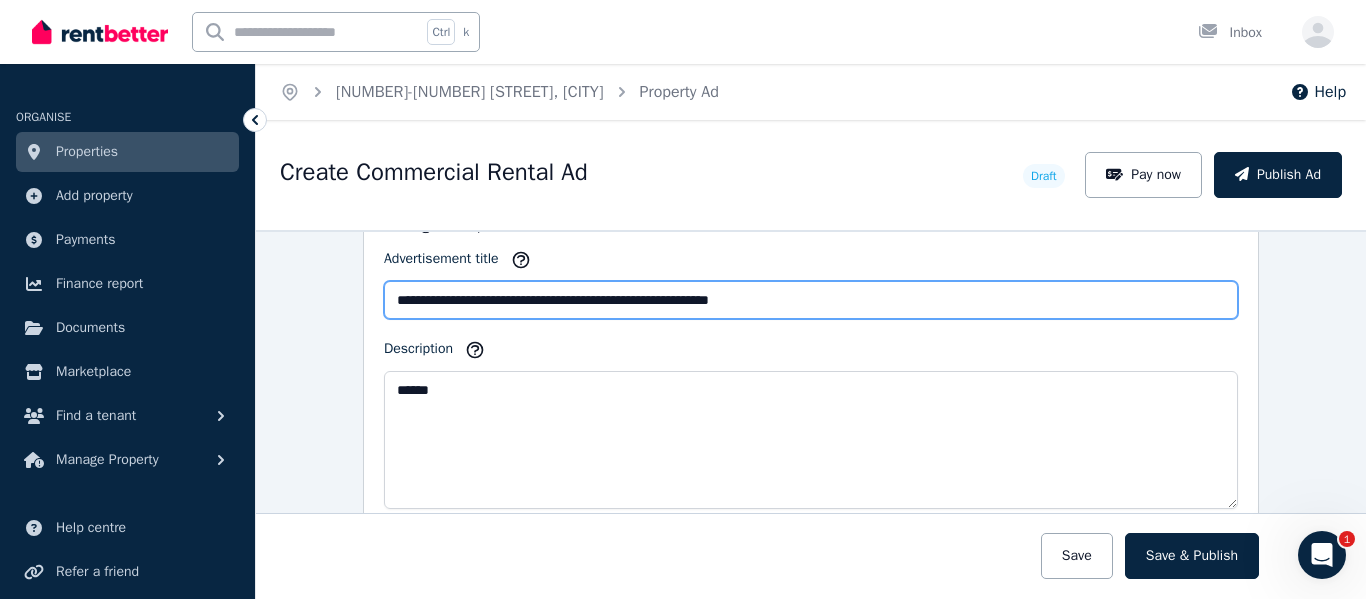 click on "**********" at bounding box center (811, 300) 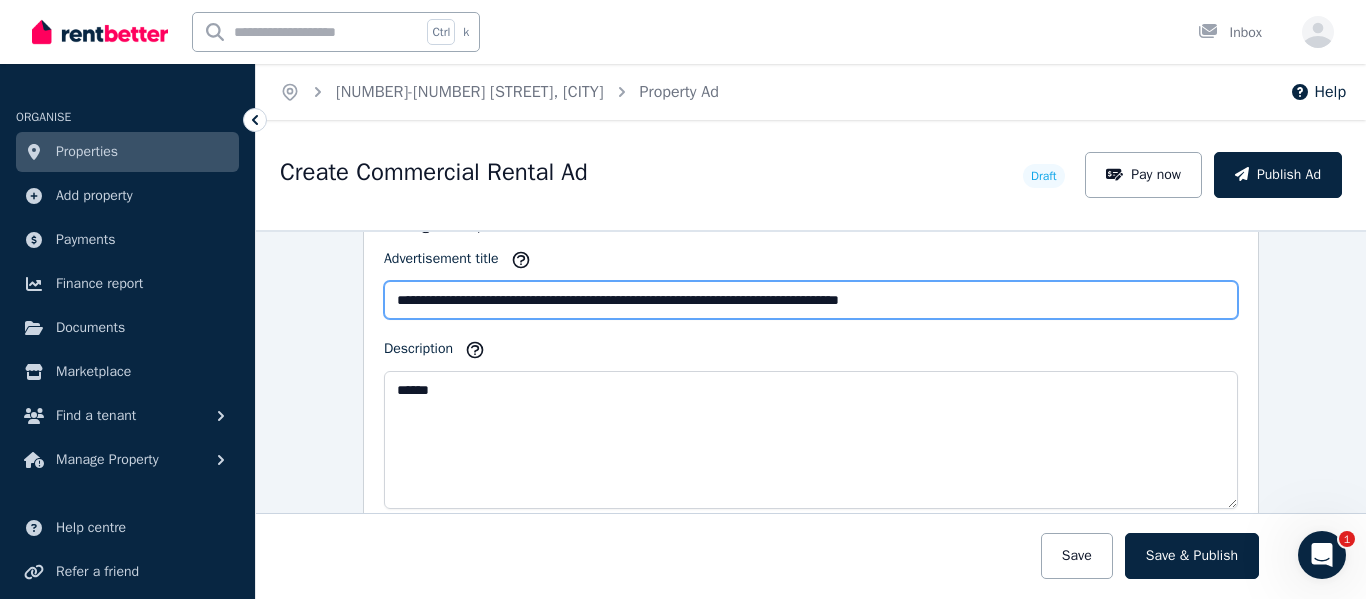 click on "**********" at bounding box center [811, 300] 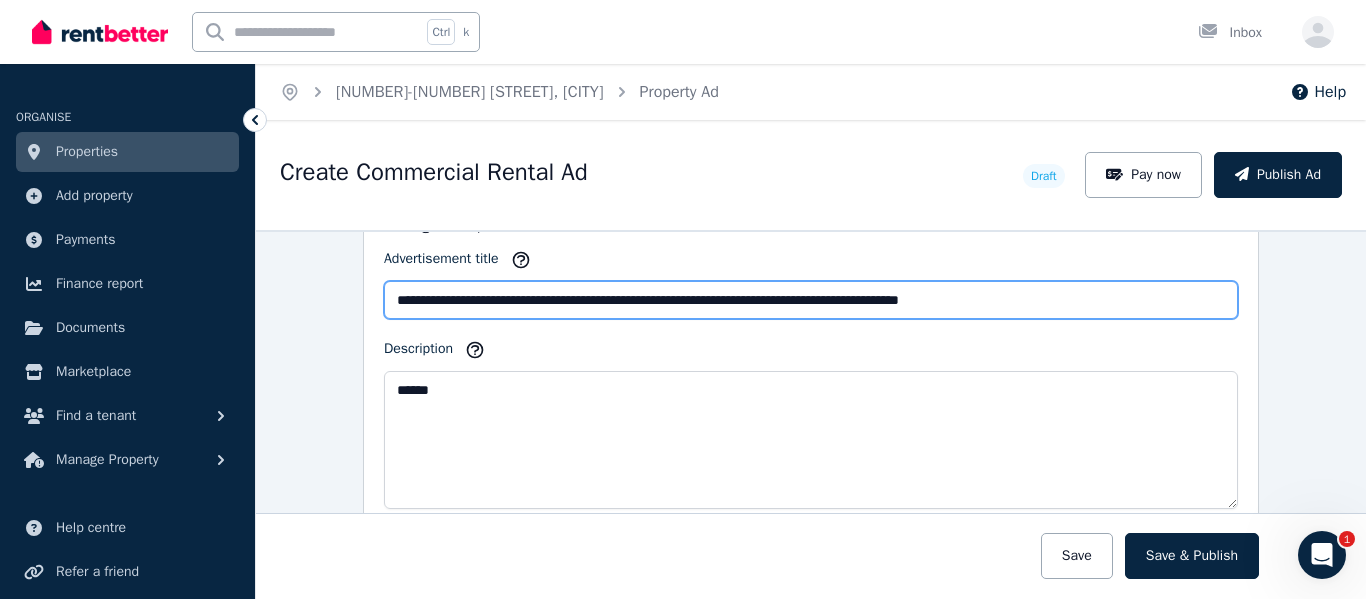 click on "**********" at bounding box center (811, 300) 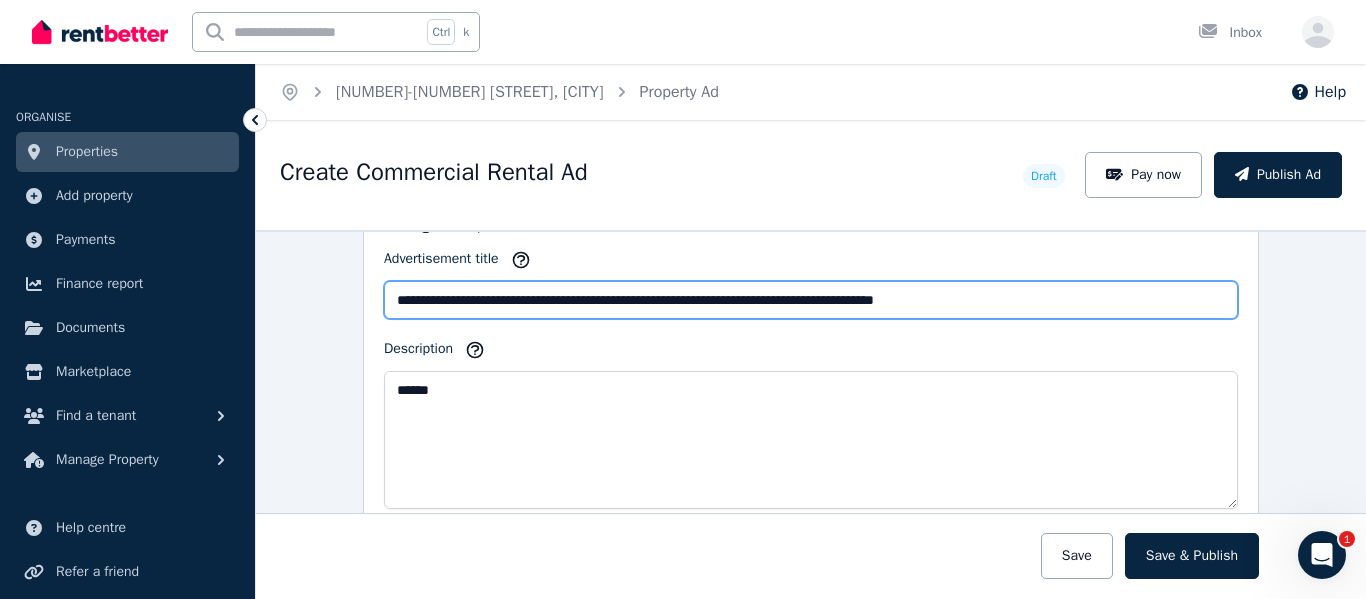 click on "**********" at bounding box center (811, 300) 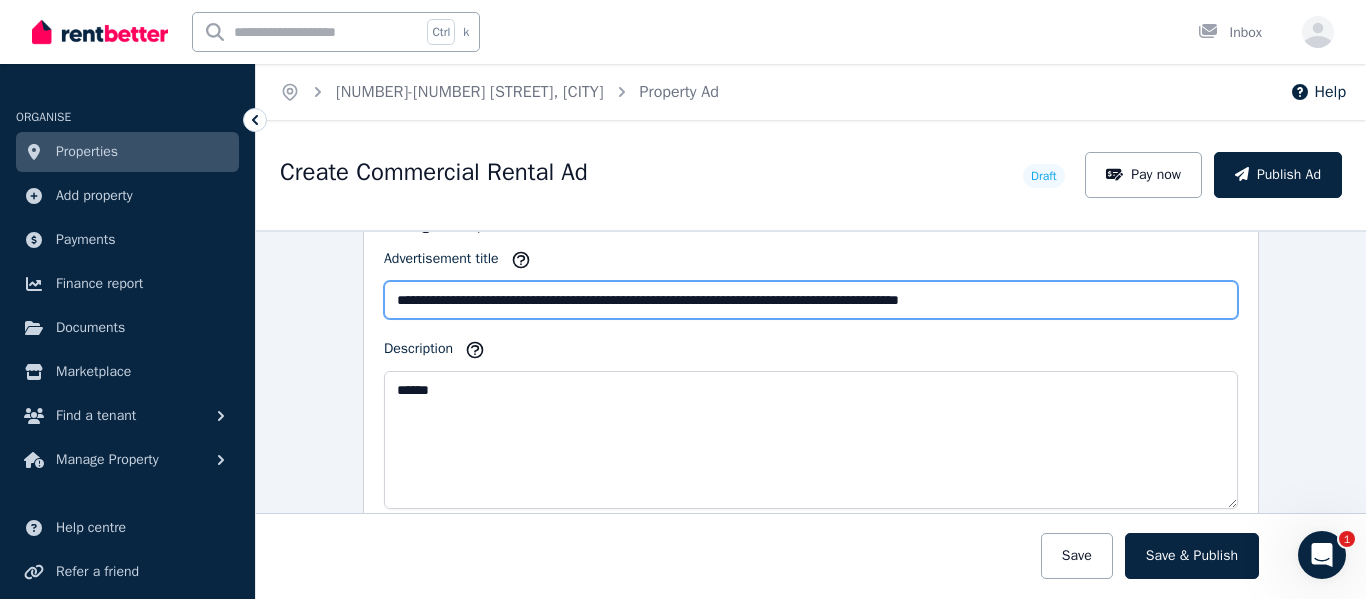 click on "**********" at bounding box center [811, 300] 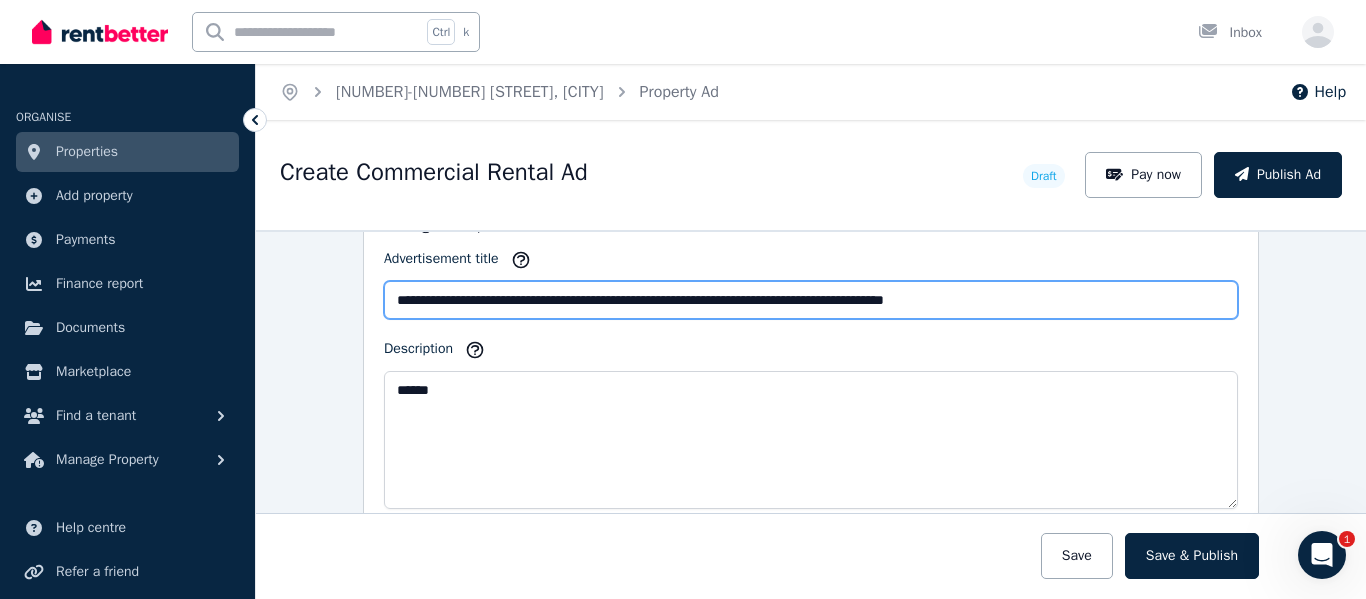 click on "**********" at bounding box center (811, 300) 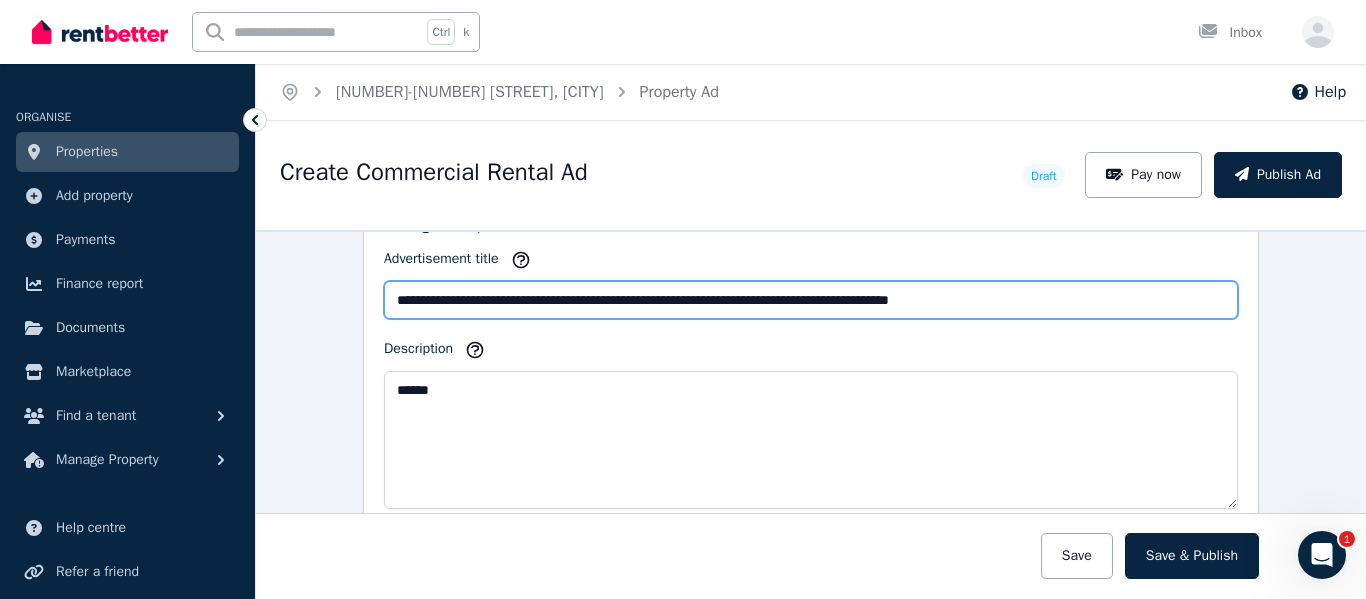 type on "**********" 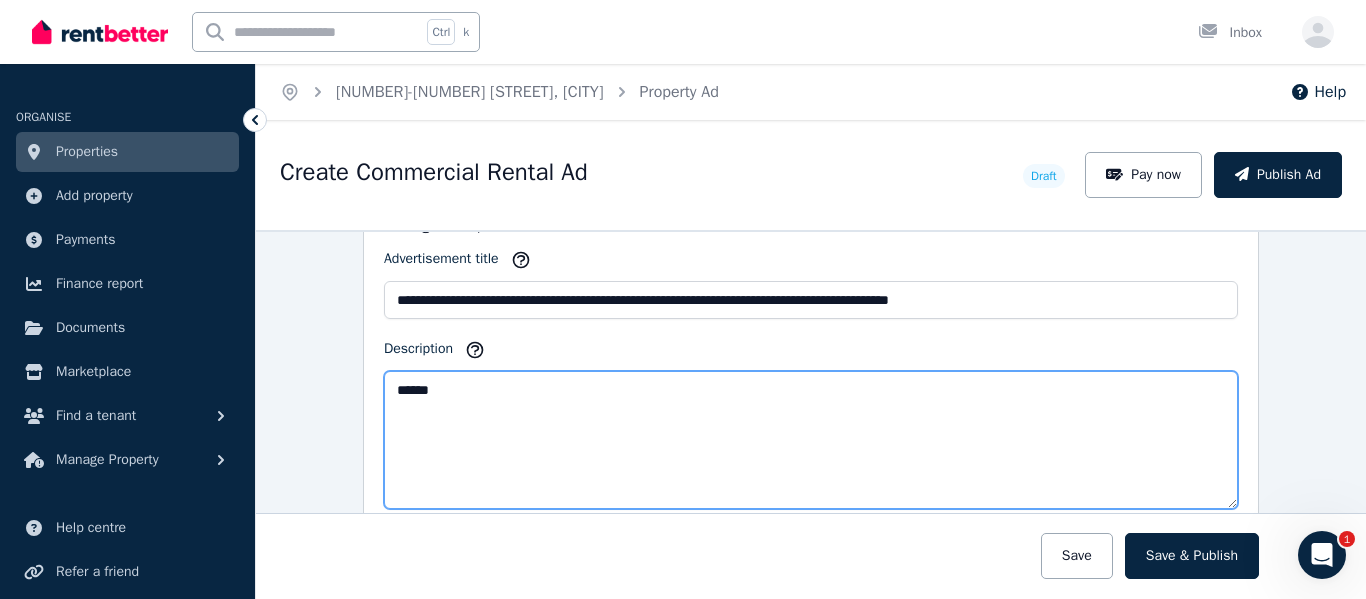 click on "*****" at bounding box center [811, 440] 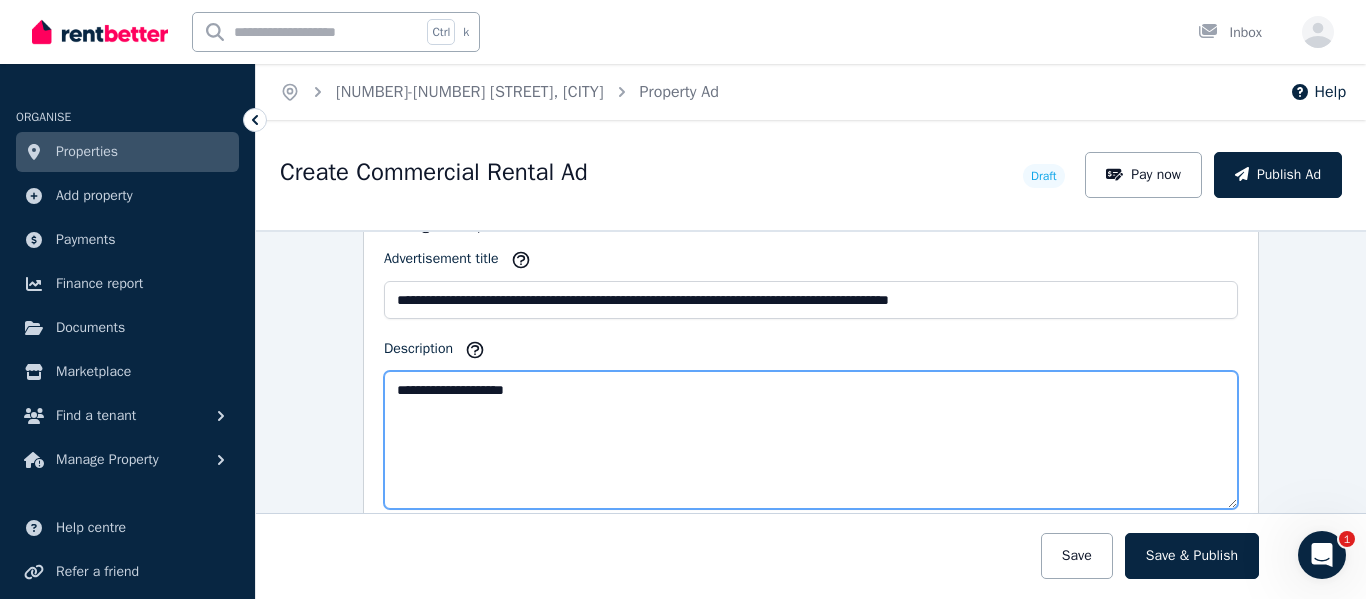 click on "**********" at bounding box center (811, 440) 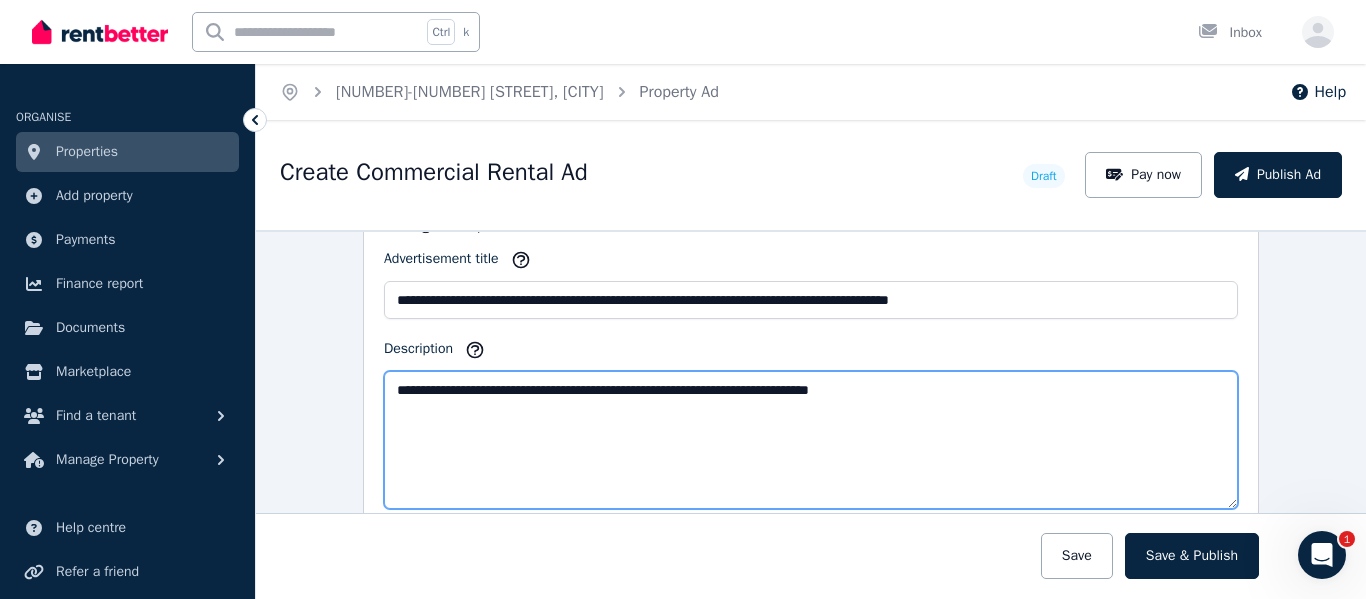 click on "**********" at bounding box center (811, 440) 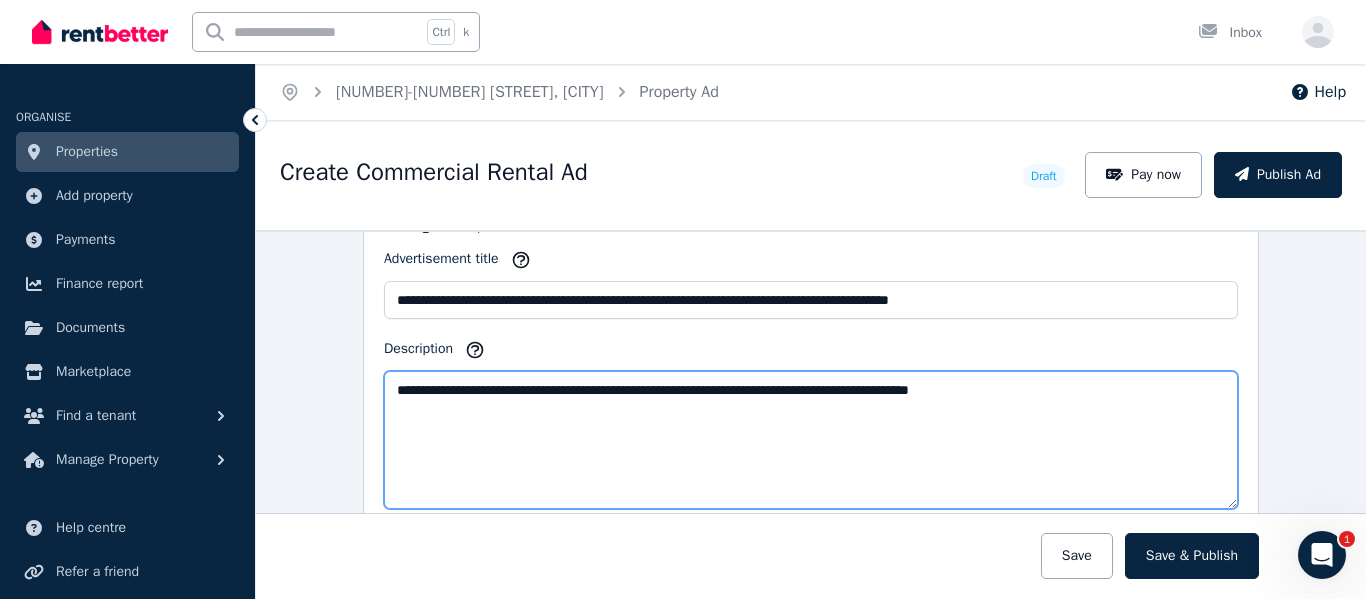 click on "**********" at bounding box center (811, 440) 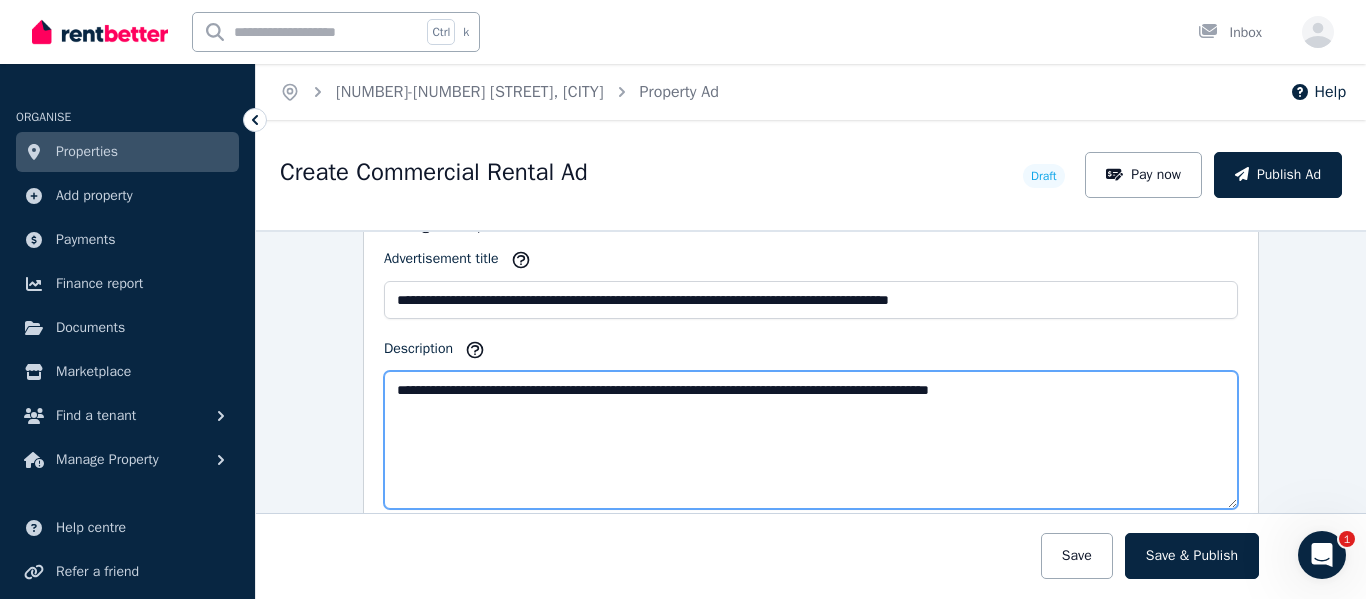 click on "**********" at bounding box center [811, 440] 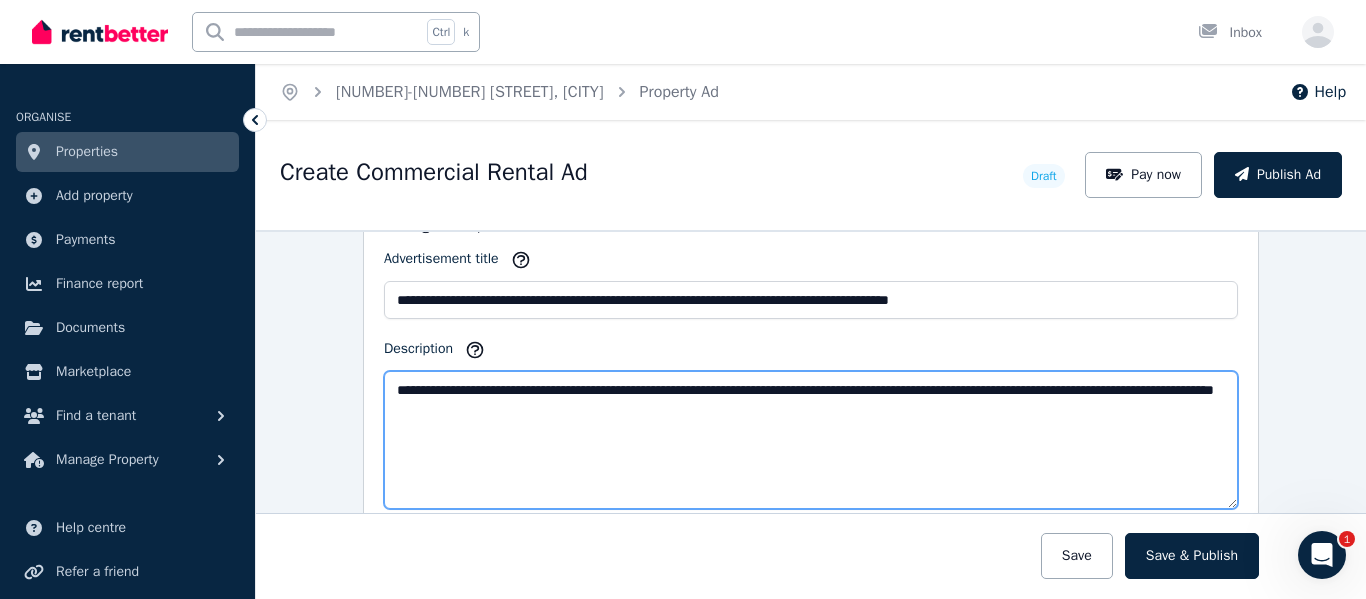click on "**********" at bounding box center [811, 440] 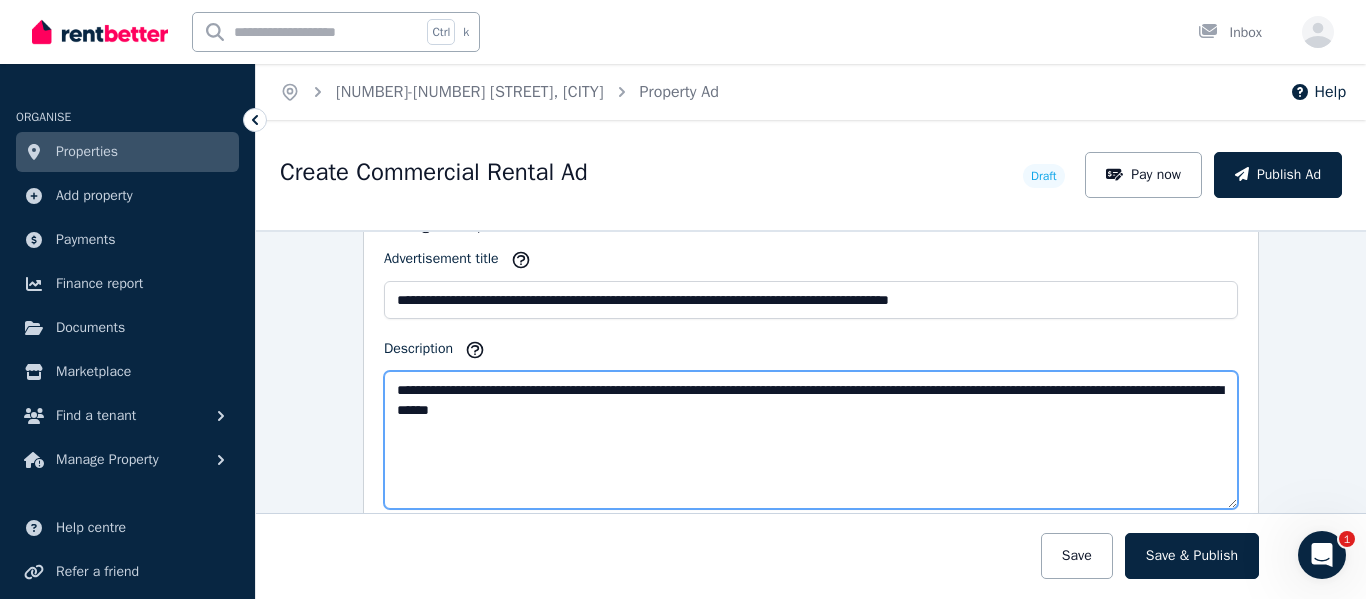 click on "**********" at bounding box center (811, 440) 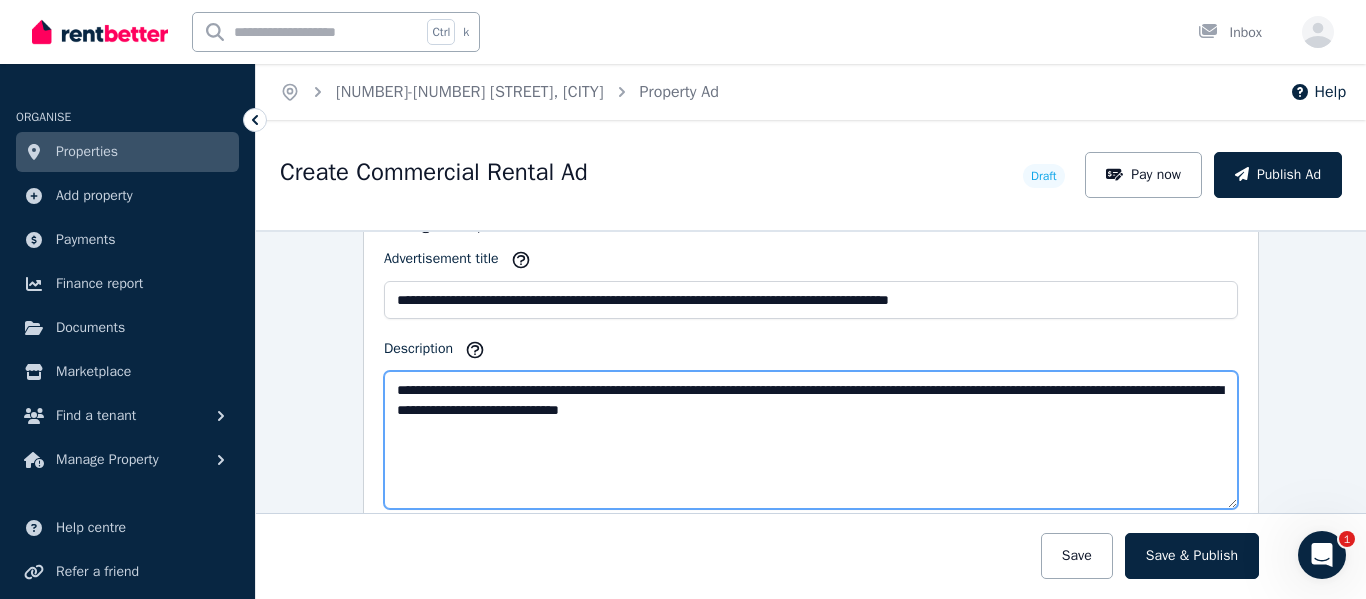 click on "**********" at bounding box center [811, 440] 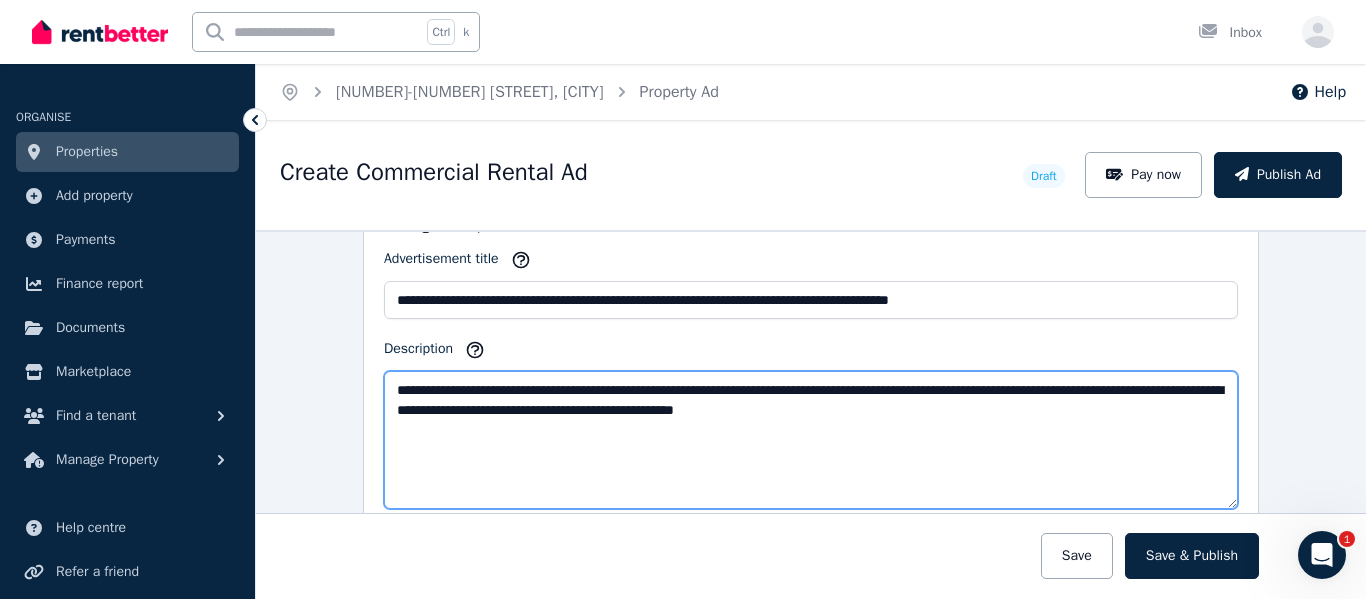 type on "**********" 